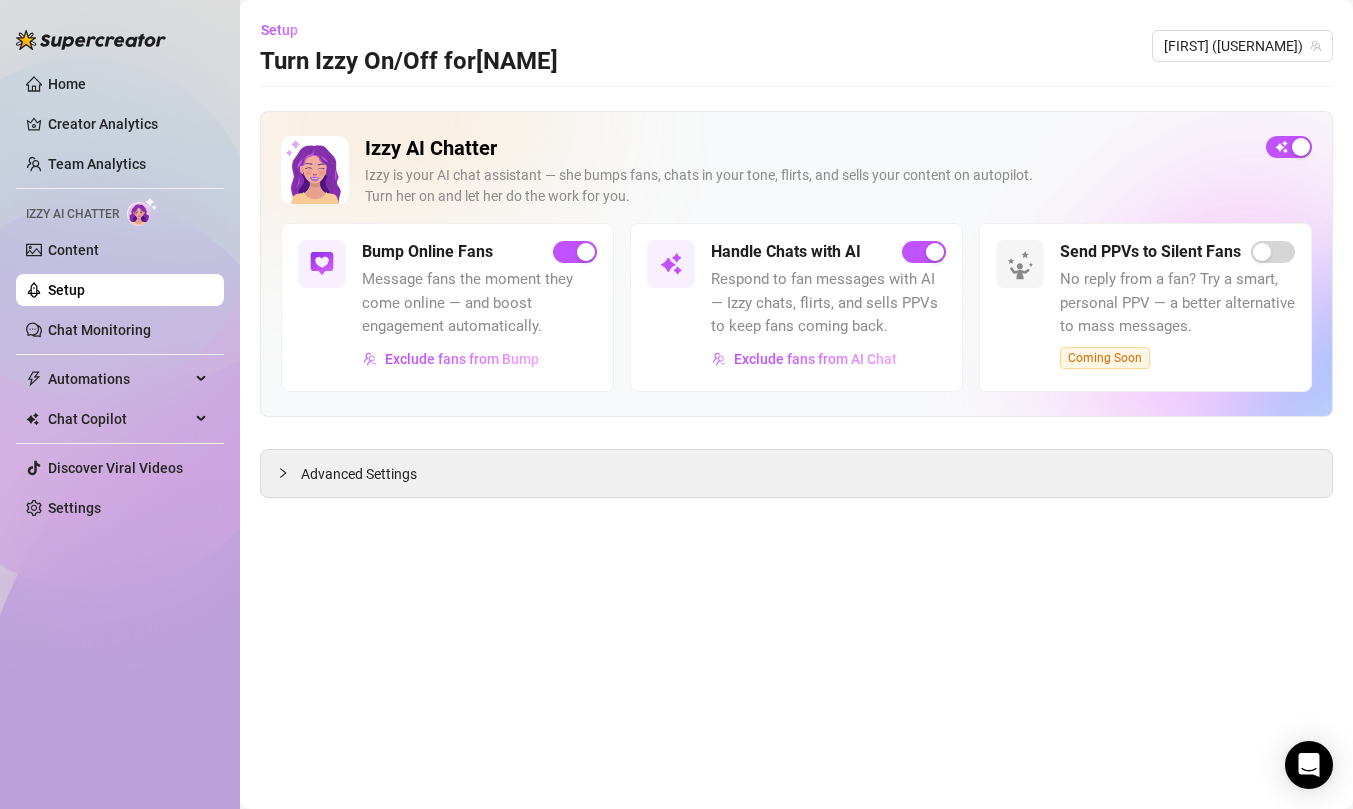 scroll, scrollTop: 0, scrollLeft: 0, axis: both 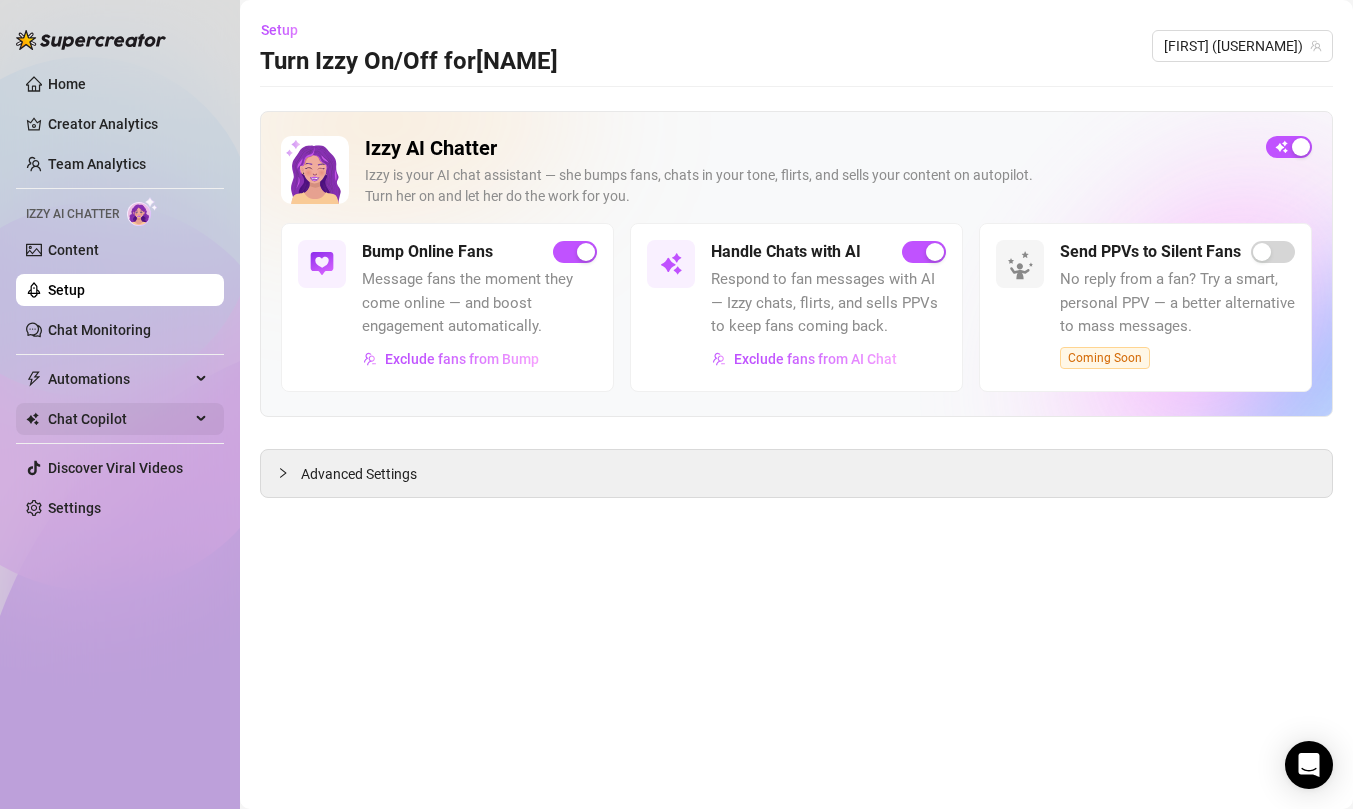 click on "Chat Copilot" at bounding box center [119, 419] 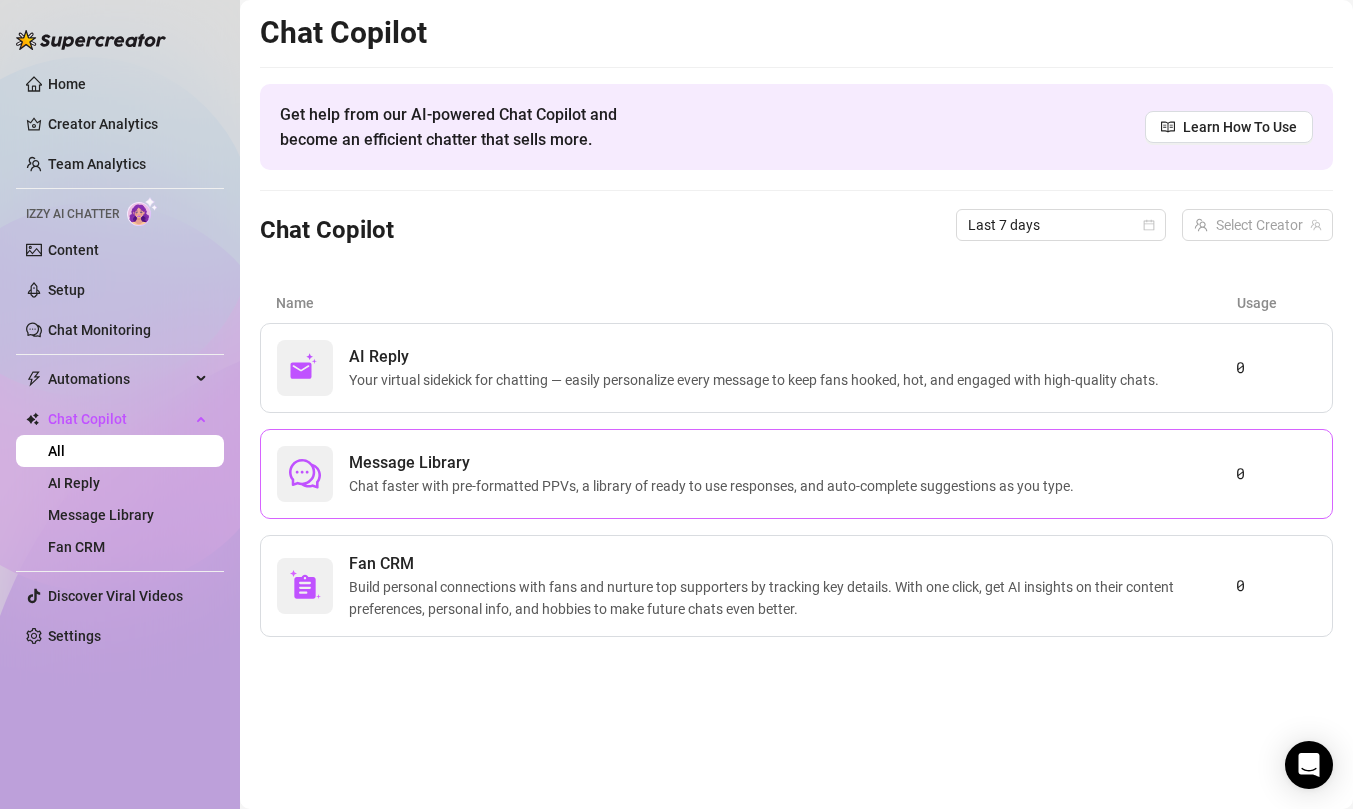 click on "Chat faster with pre-formatted PPVs, a library of ready to use responses, and auto-complete suggestions as you type." at bounding box center (715, 486) 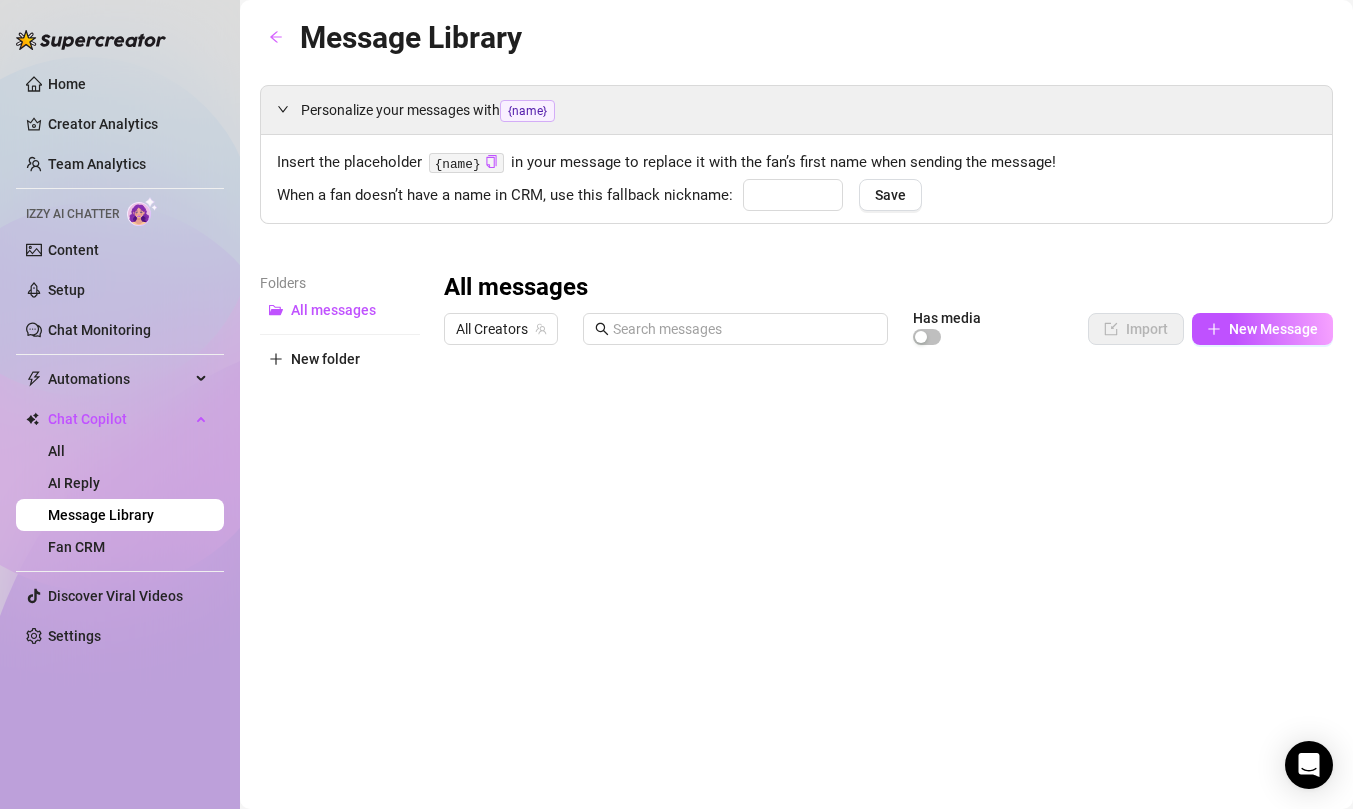 type on "baby" 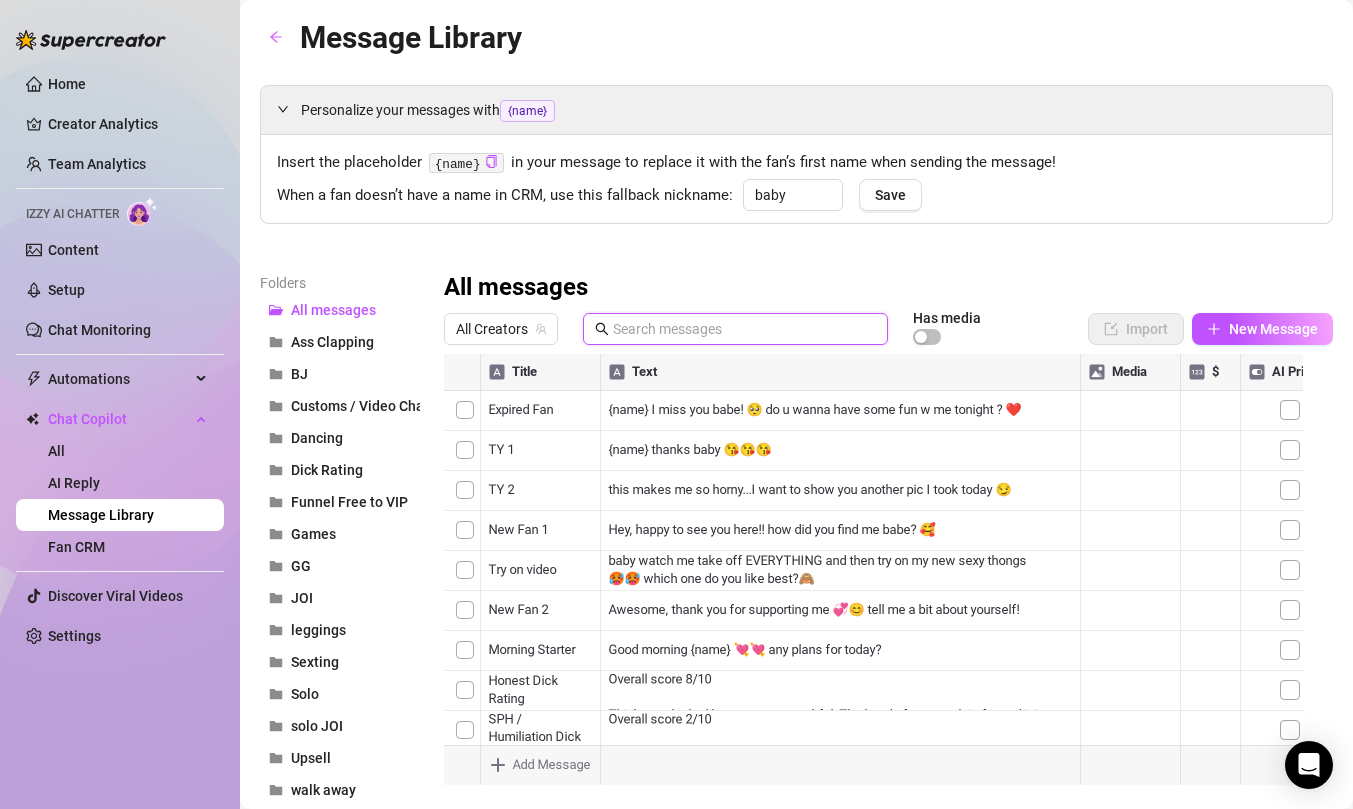 click at bounding box center [744, 329] 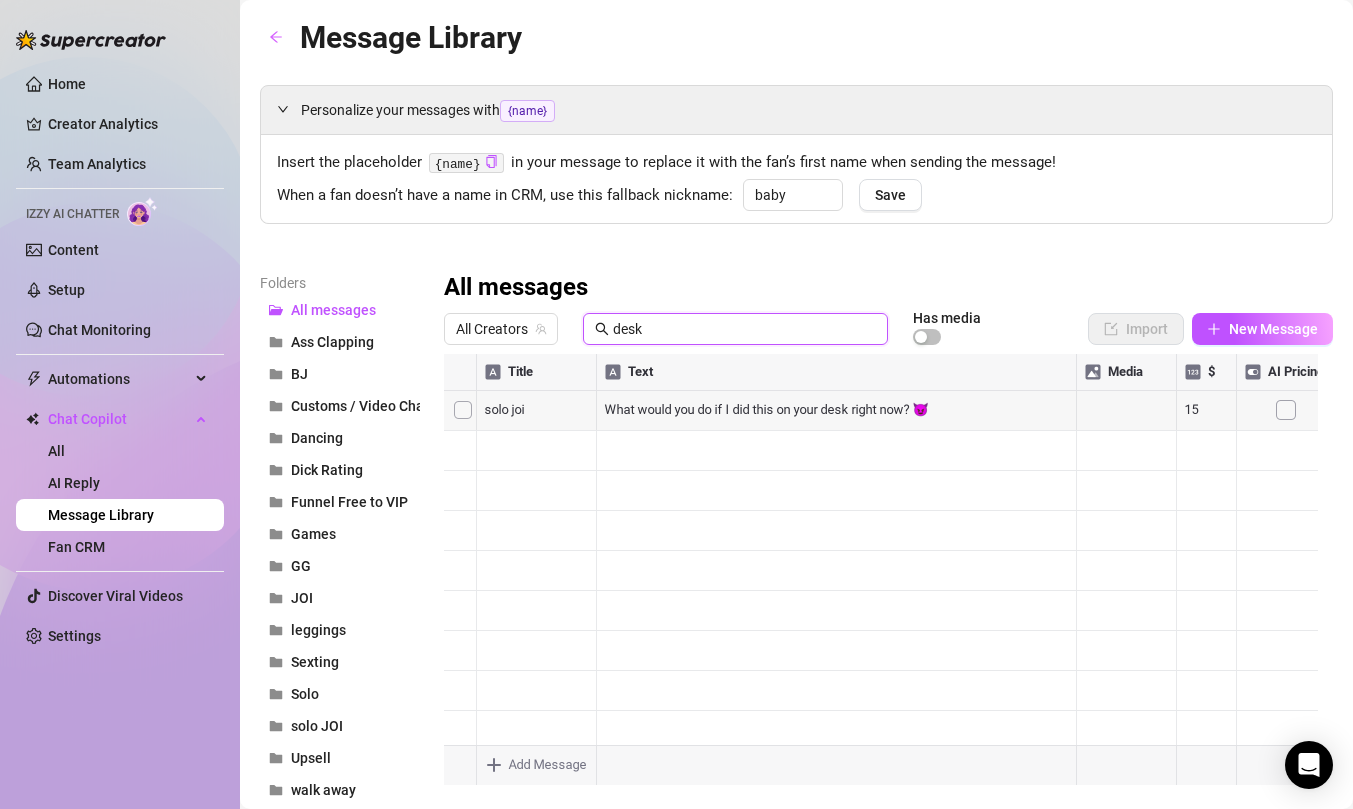 type on "desk" 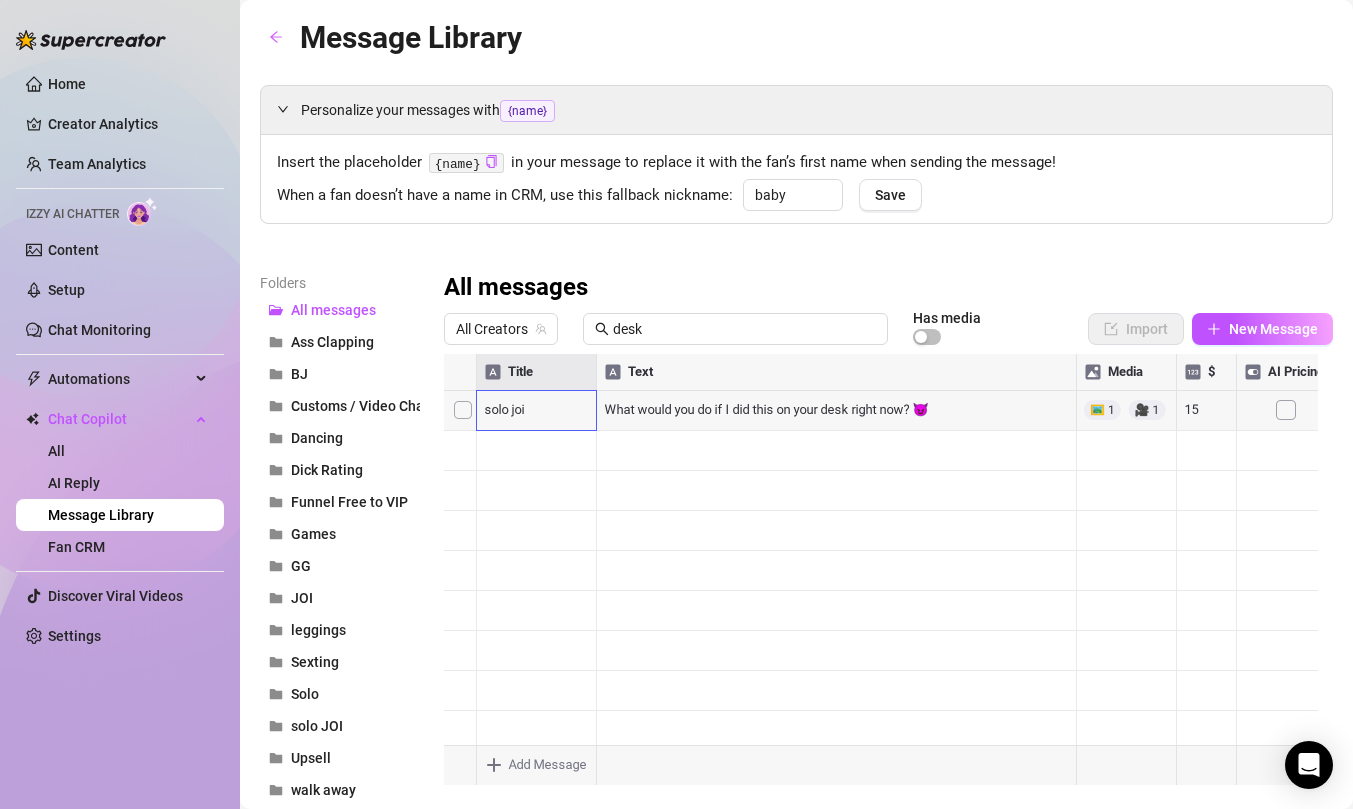 click at bounding box center [881, 577] 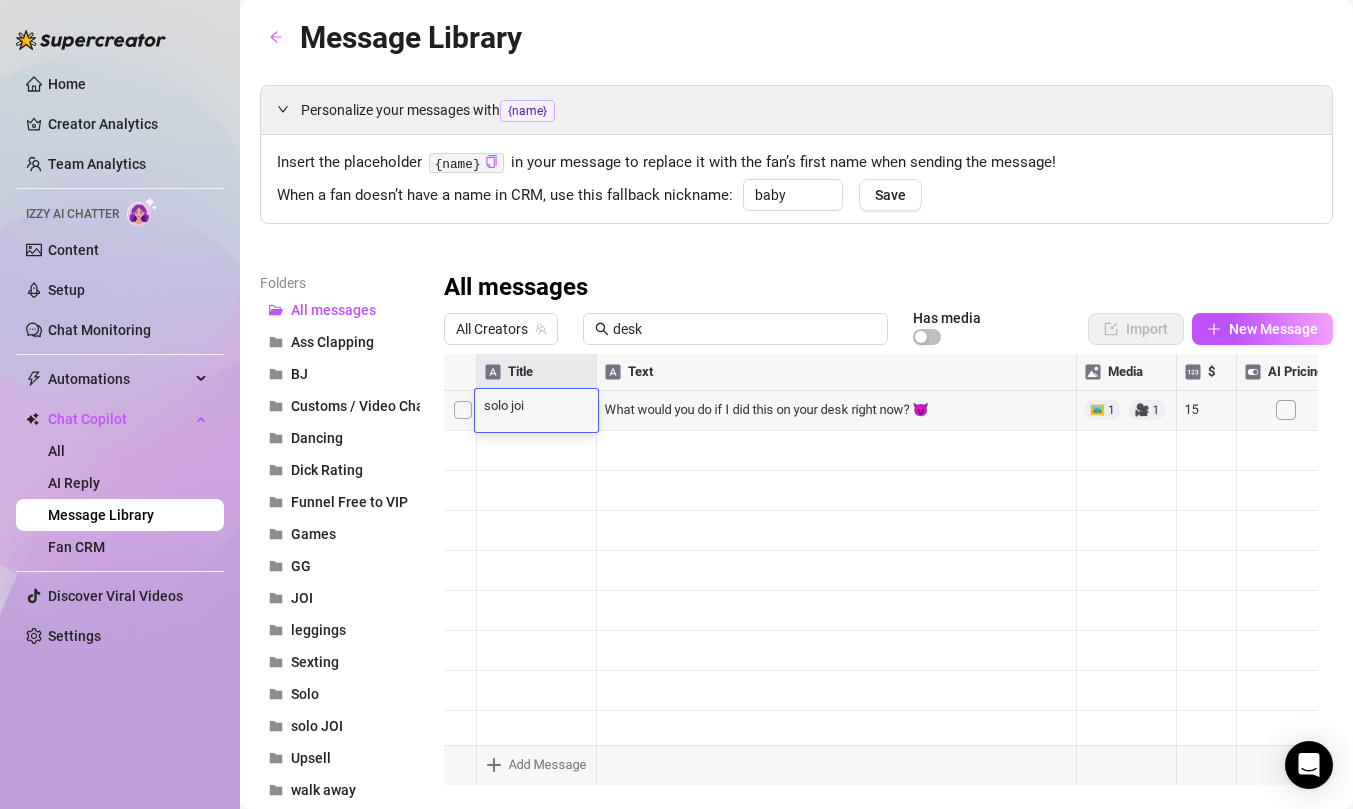 scroll, scrollTop: 1, scrollLeft: 0, axis: vertical 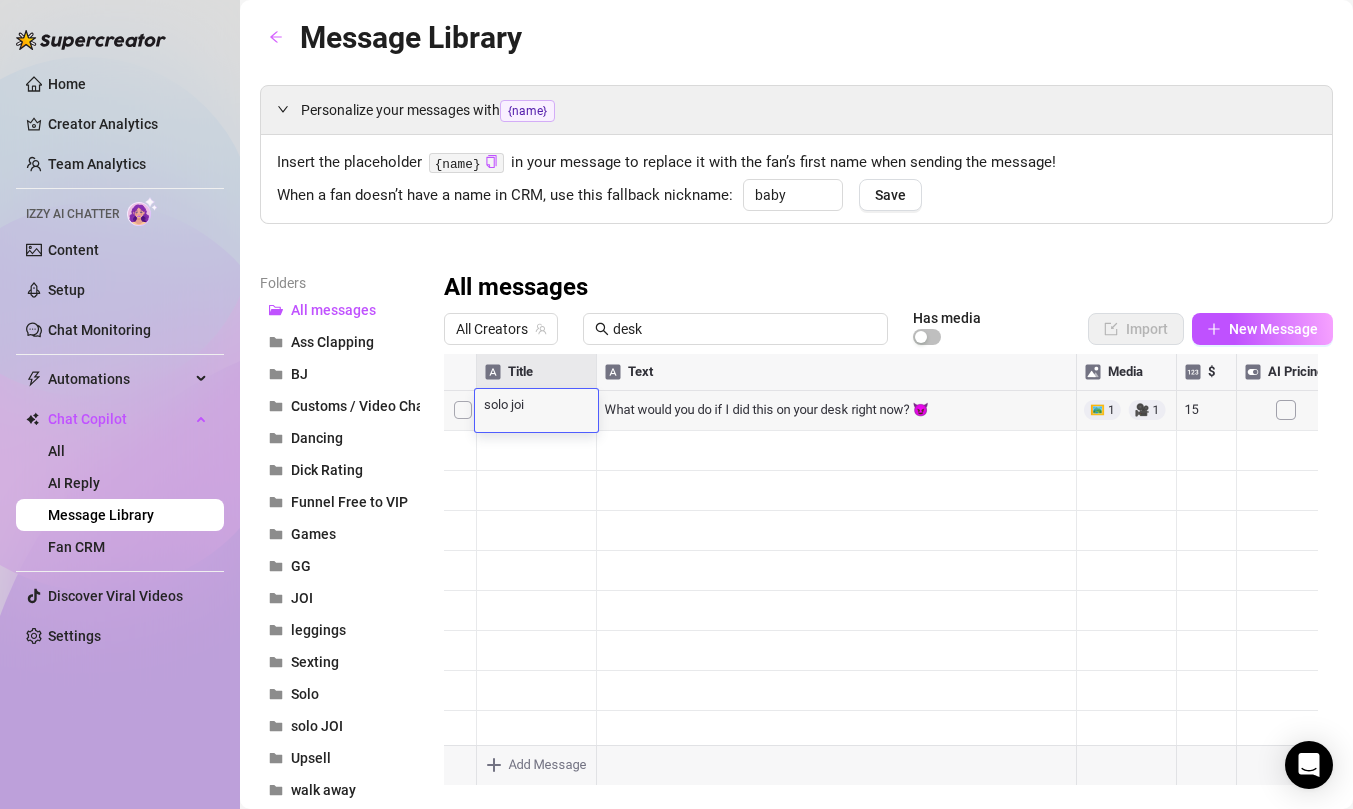click on "solo joi" at bounding box center (536, 404) 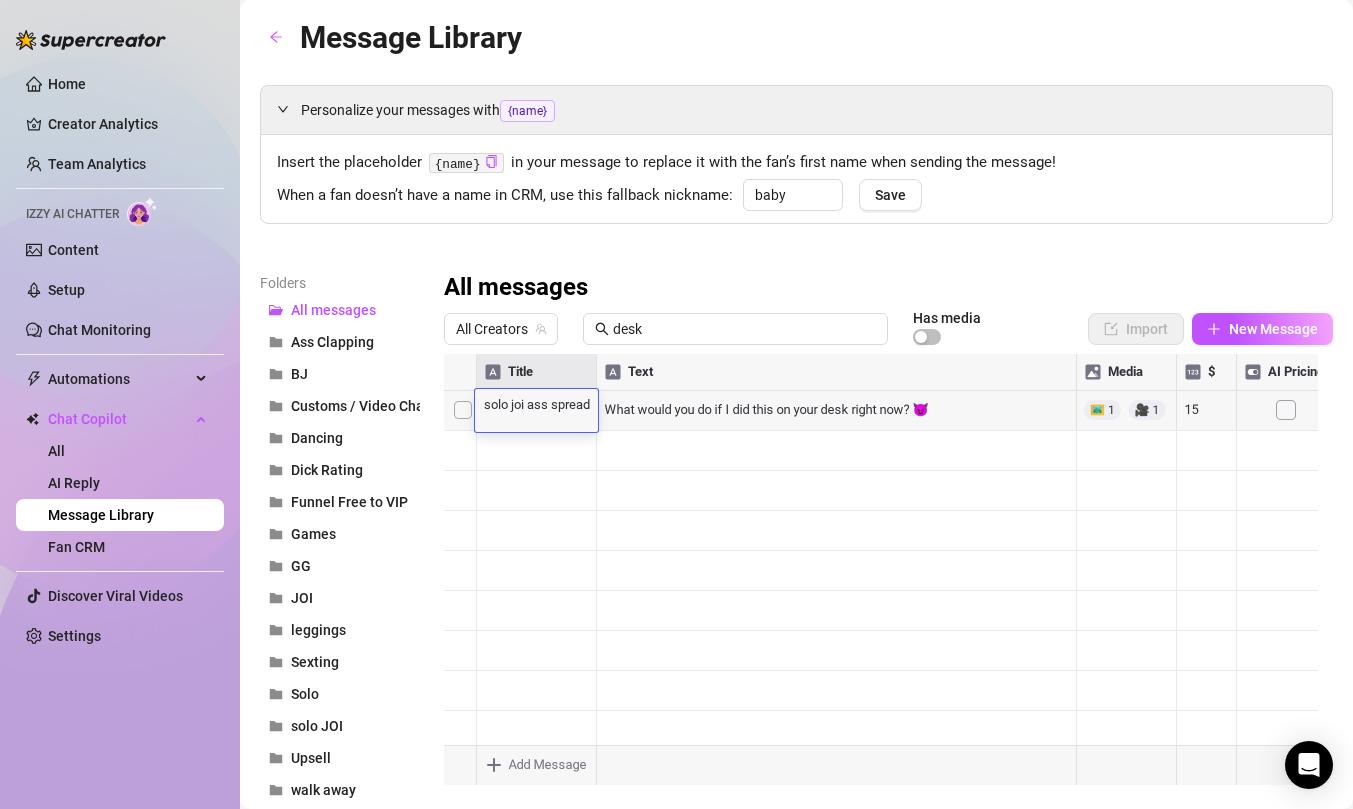 scroll, scrollTop: 17, scrollLeft: 0, axis: vertical 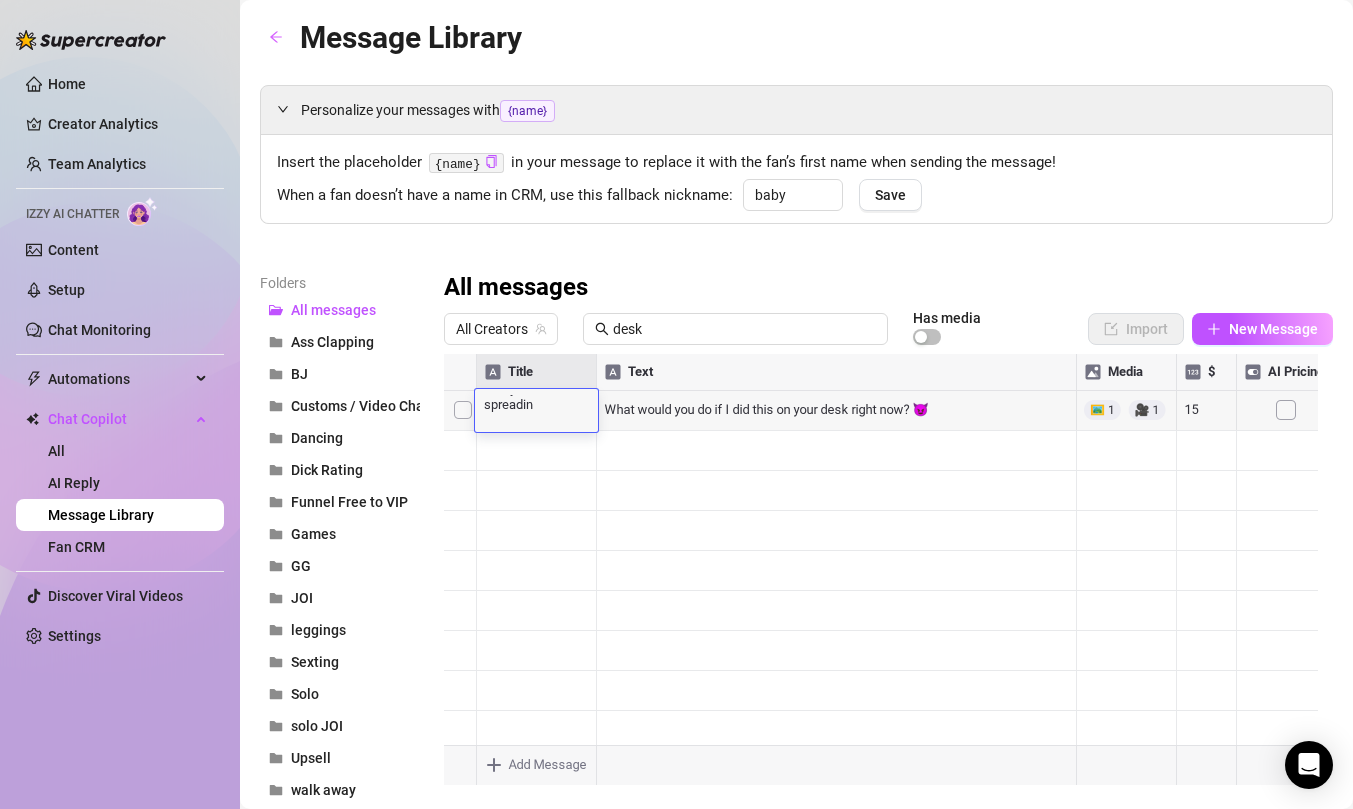 type on "solo joi ass spreading" 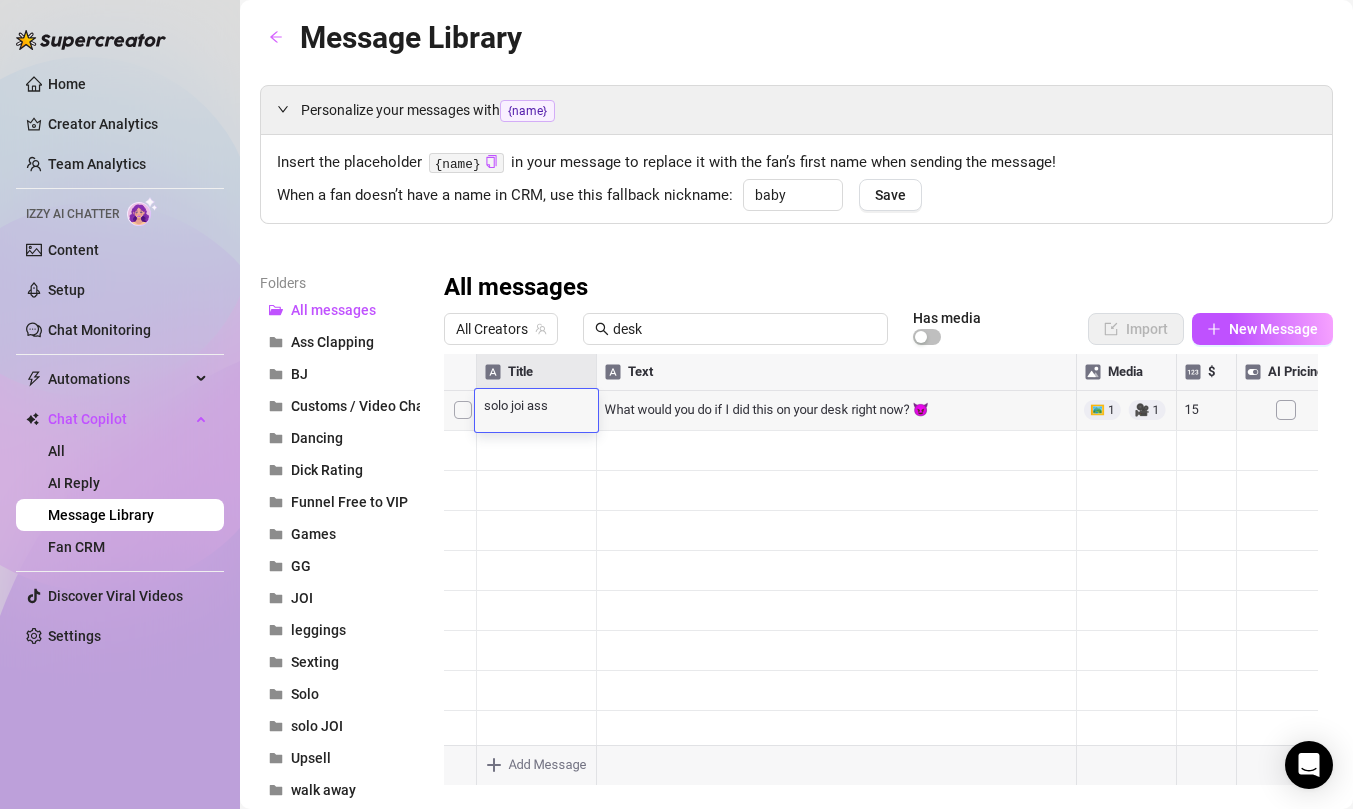 scroll, scrollTop: 1, scrollLeft: 0, axis: vertical 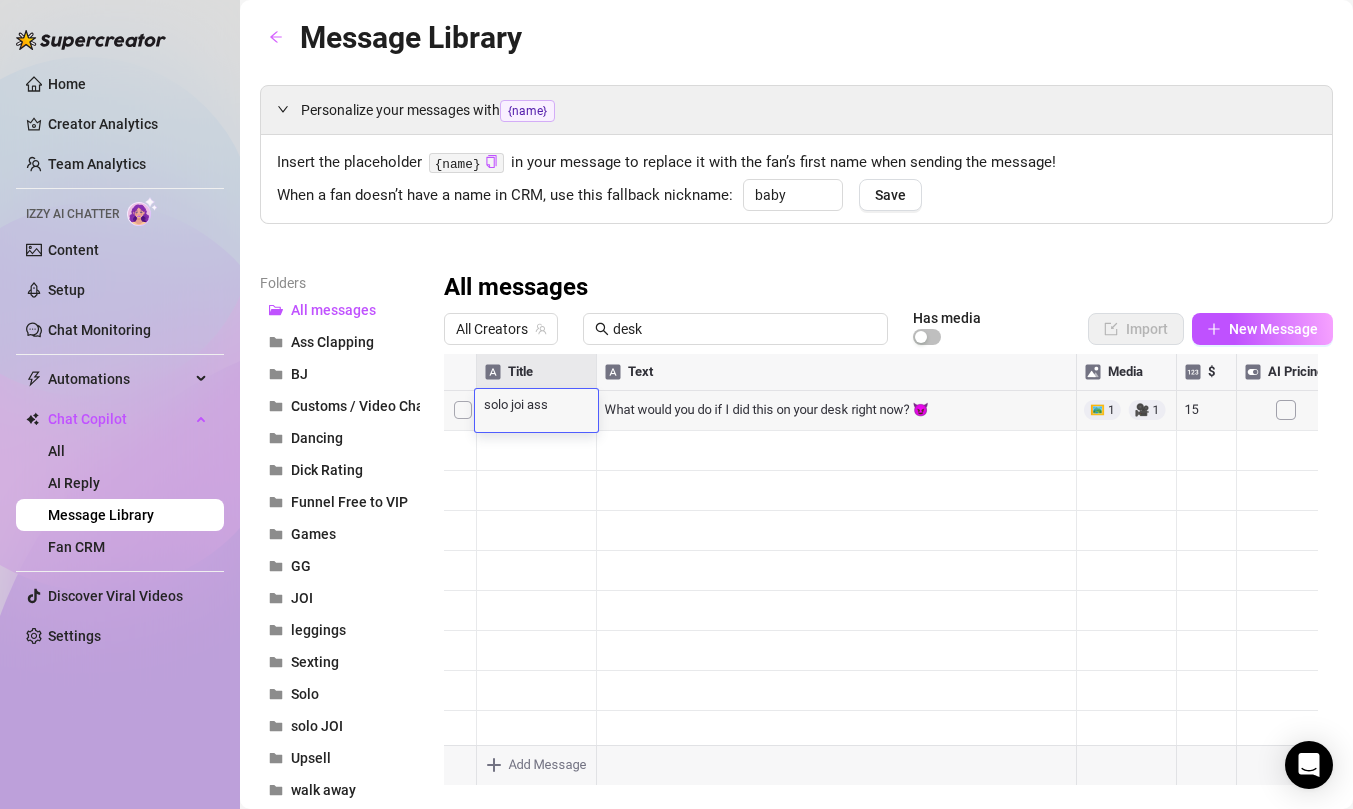 click at bounding box center [881, 577] 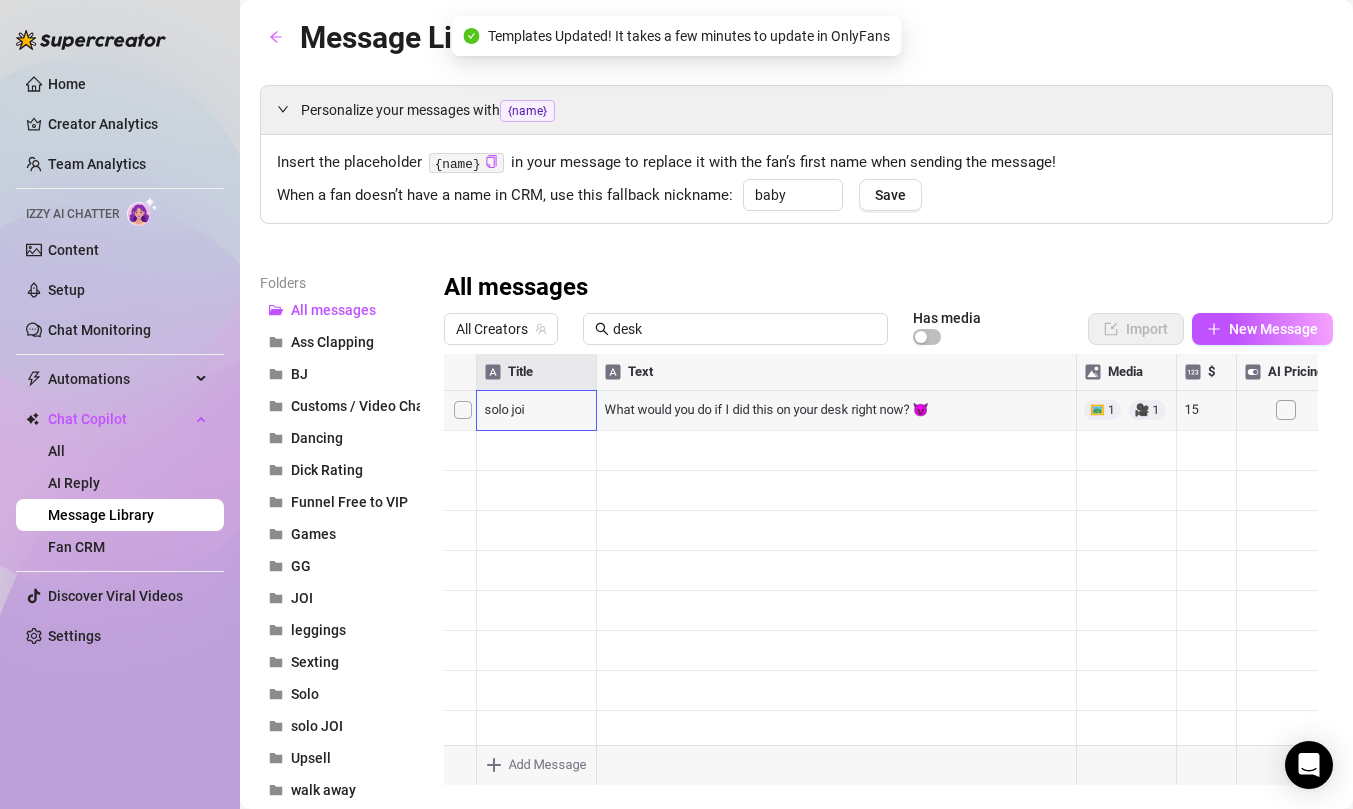 click at bounding box center [881, 577] 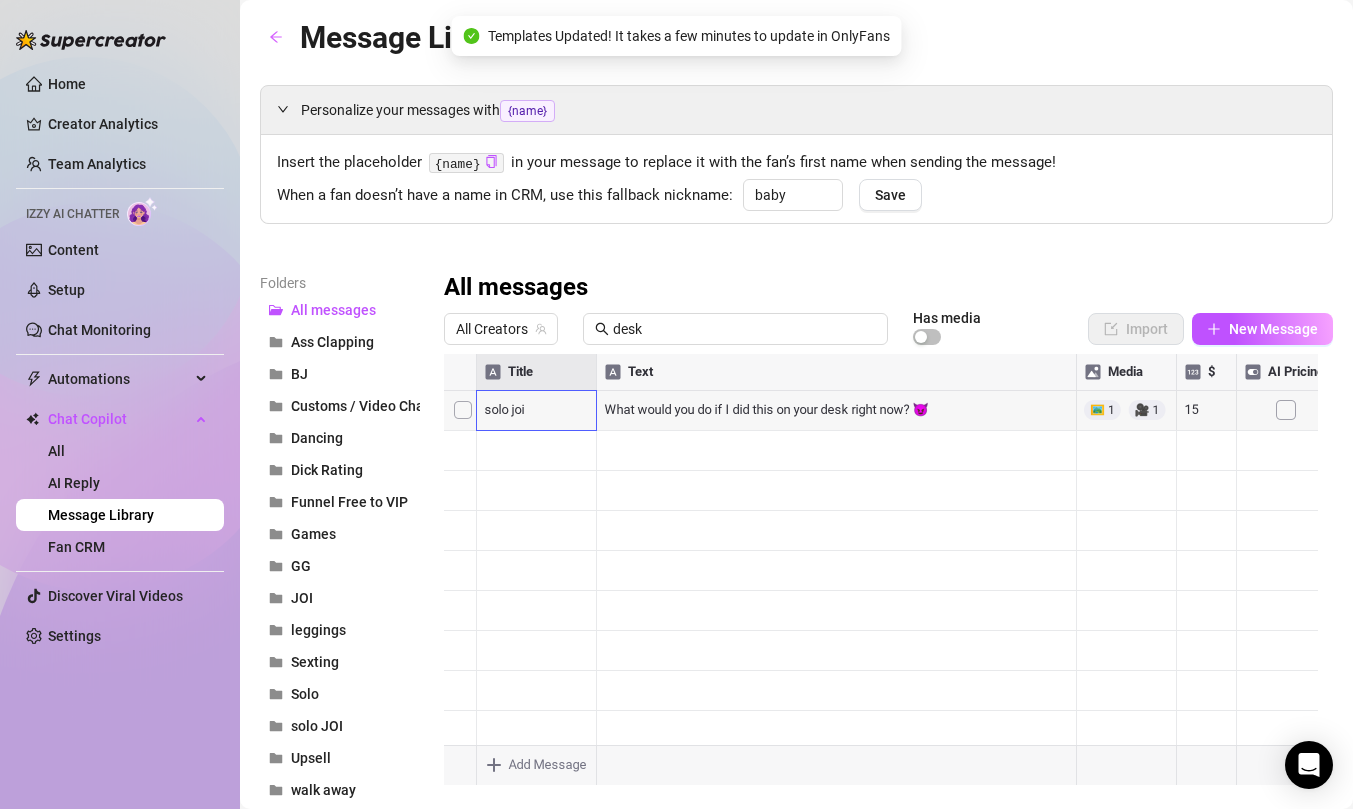 click at bounding box center (881, 577) 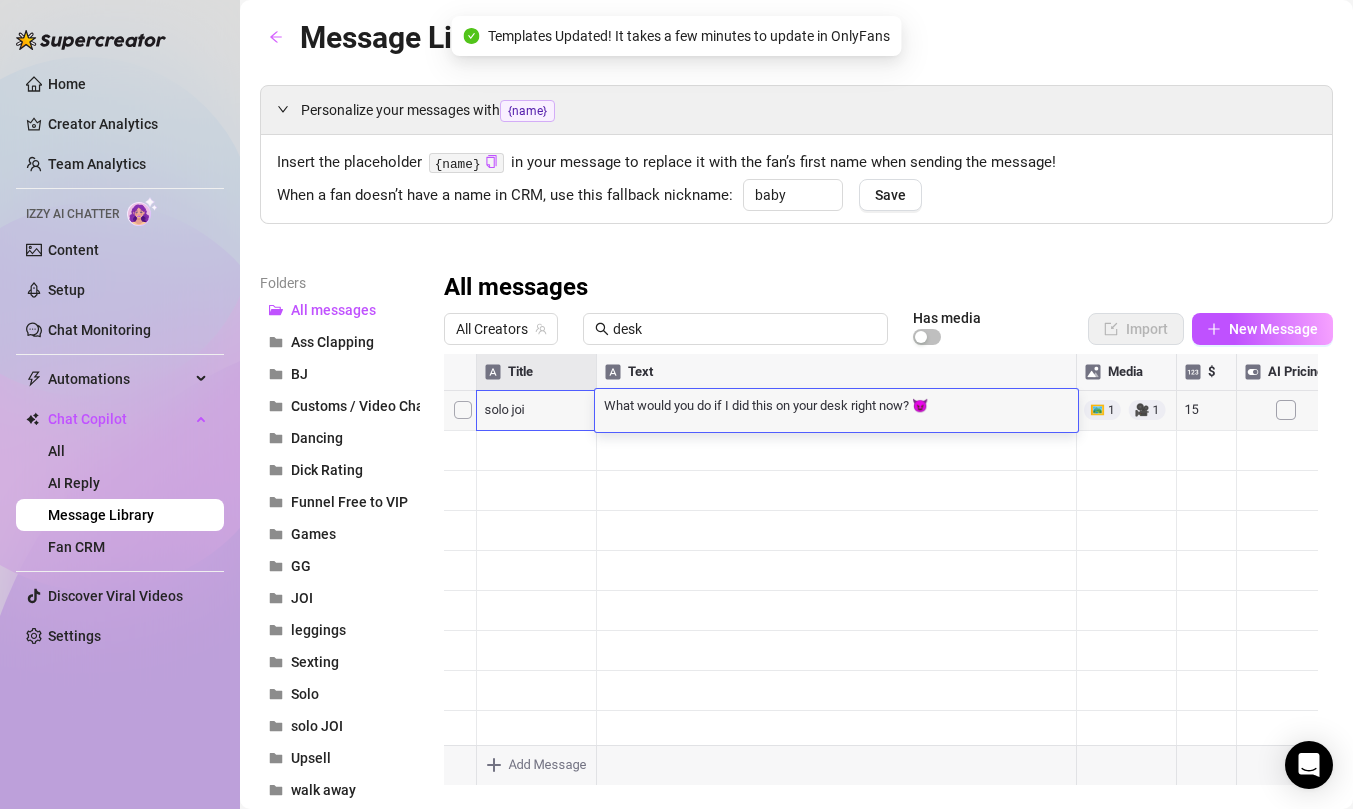 scroll, scrollTop: 1, scrollLeft: 0, axis: vertical 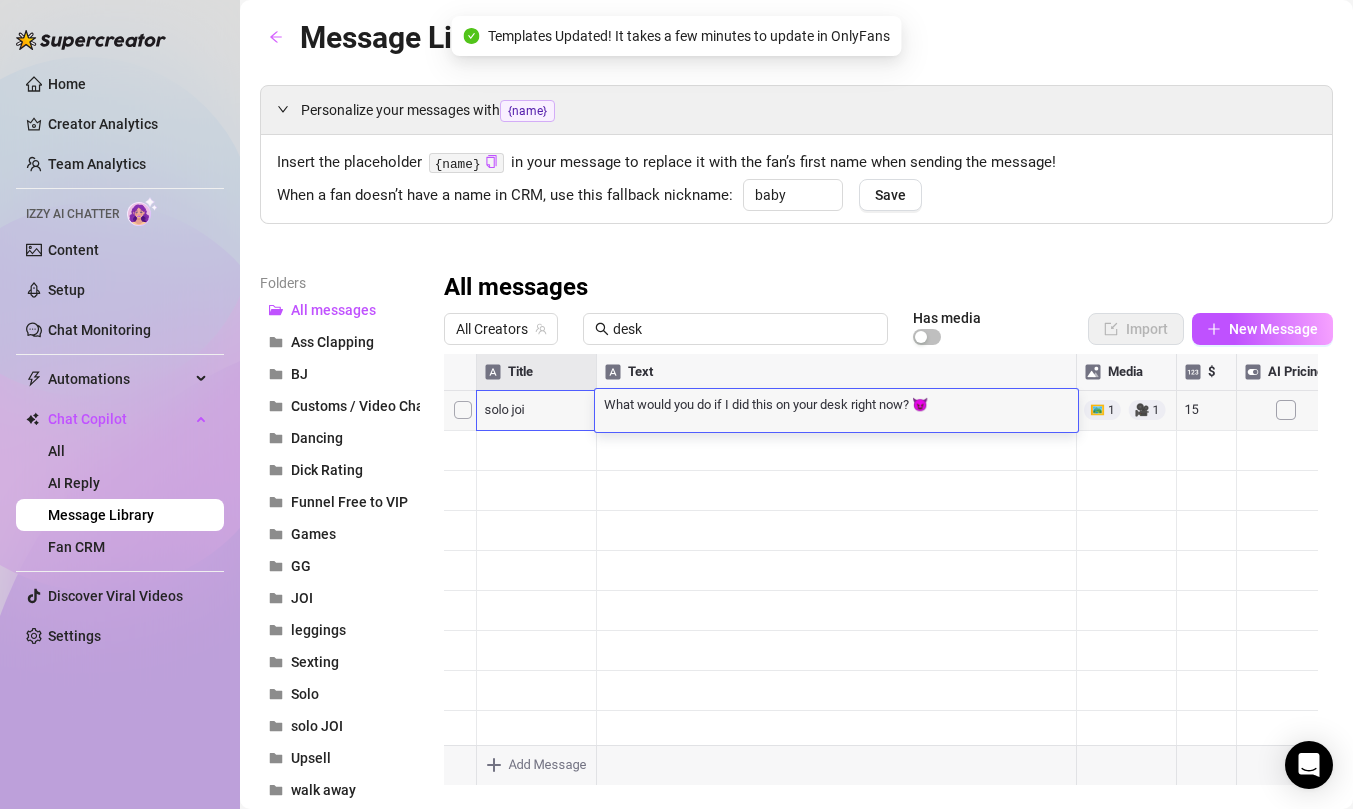 click on "What would you do if I did this on your desk right now? 😈" at bounding box center (836, 404) 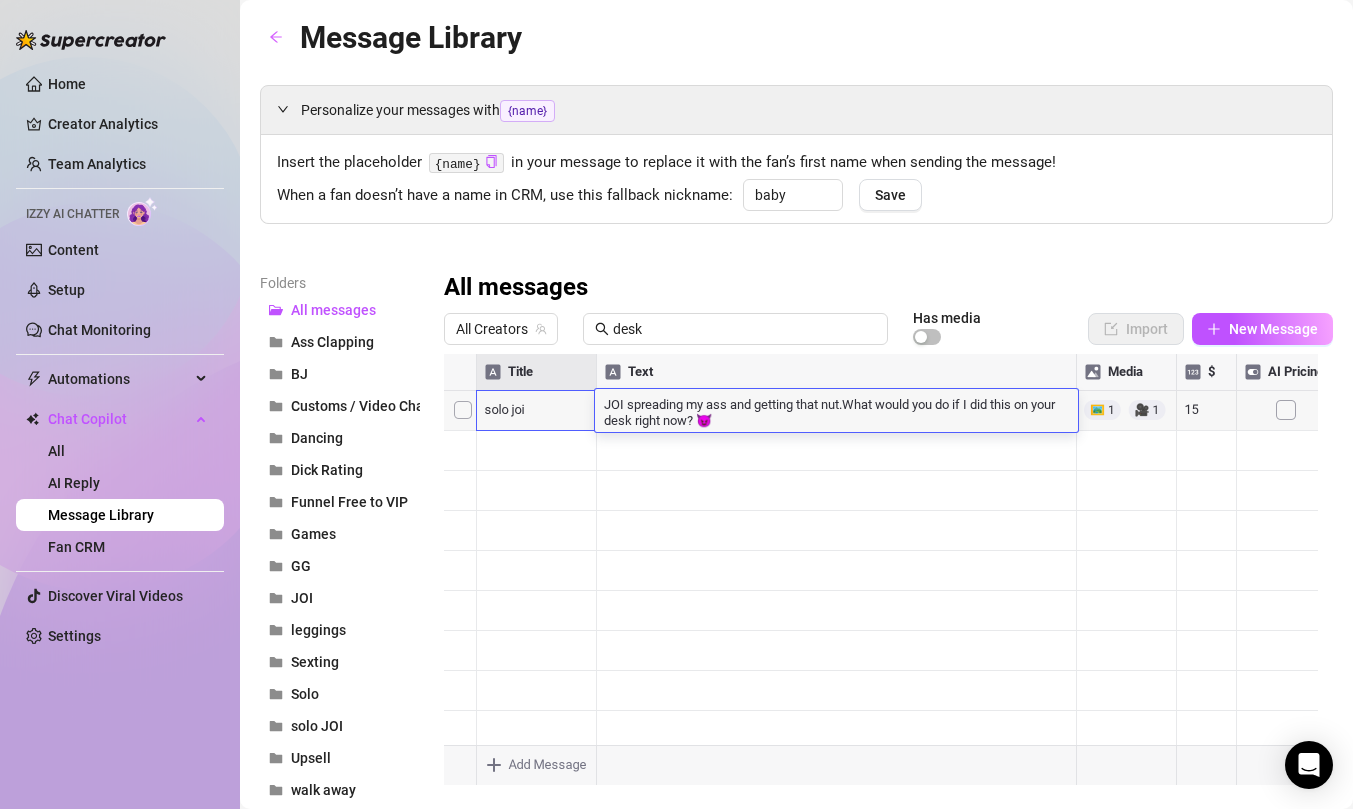 type on "JOI spreading my ass and getting that nut. What would you do if I did this on your desk right now? 😈" 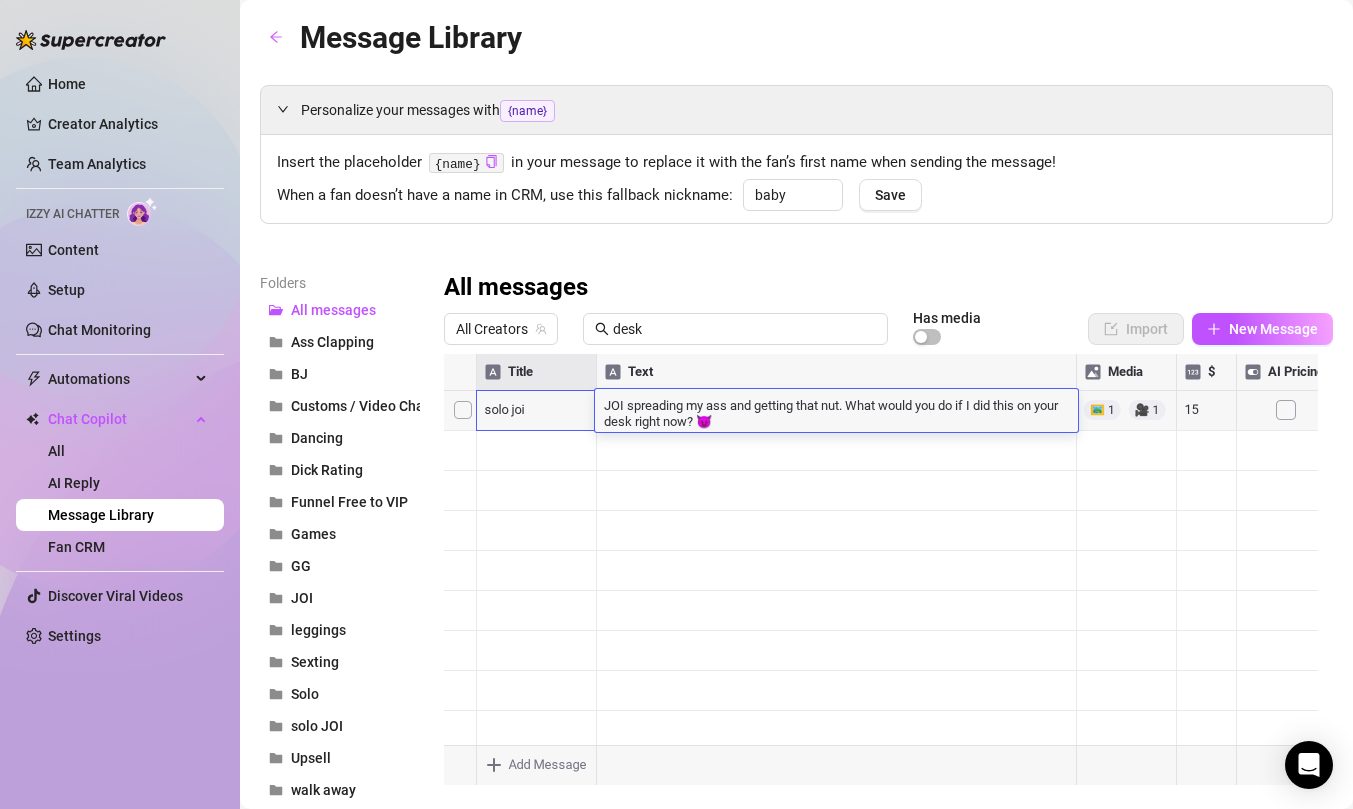 click at bounding box center [881, 577] 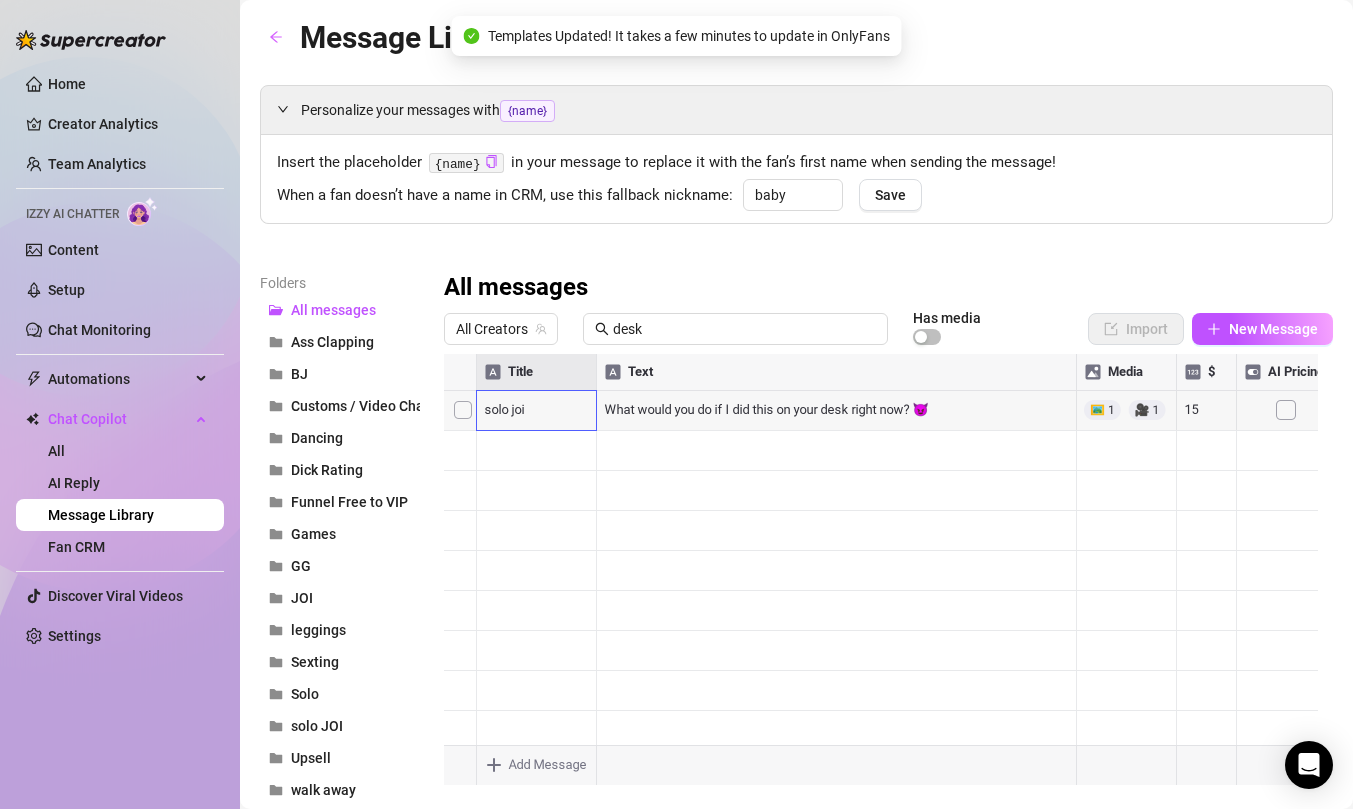 click at bounding box center [881, 577] 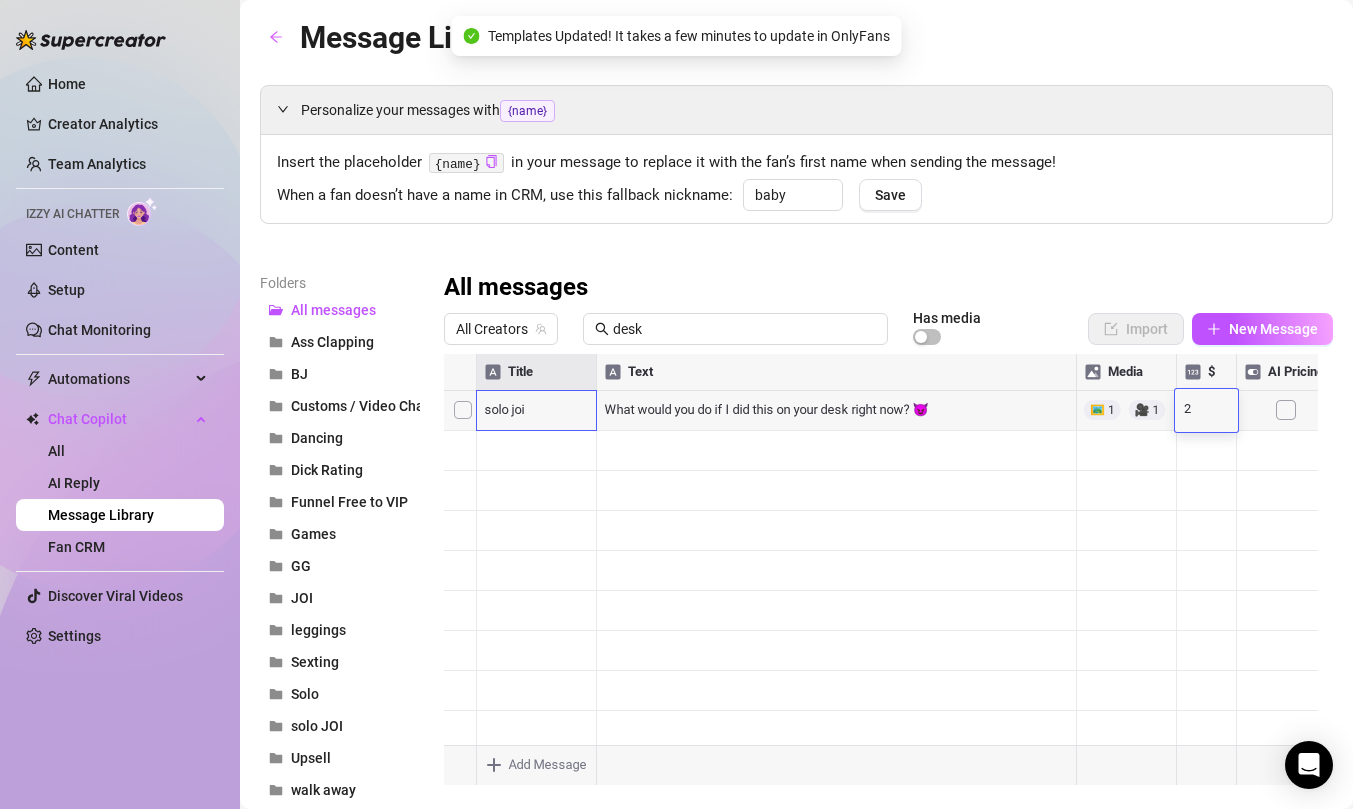 type on "20" 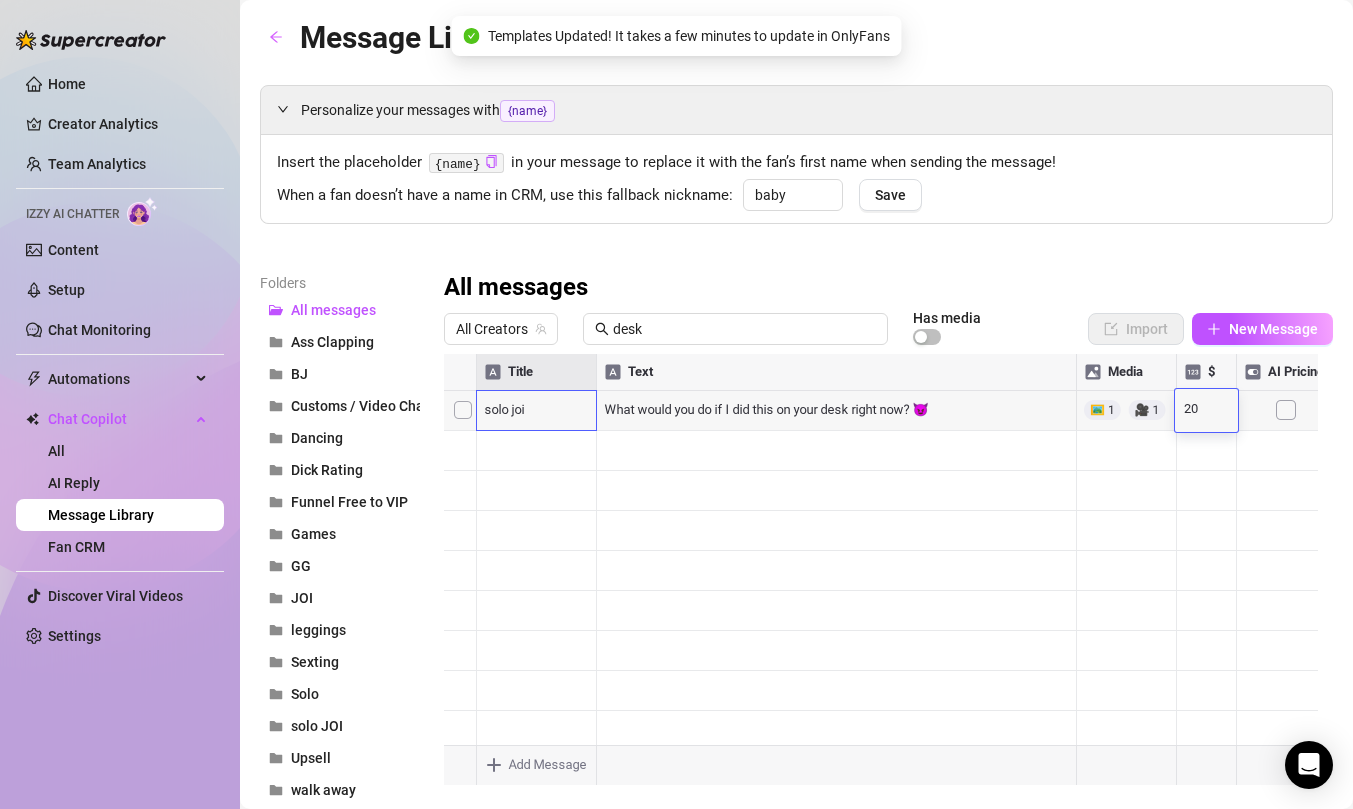 click at bounding box center (881, 577) 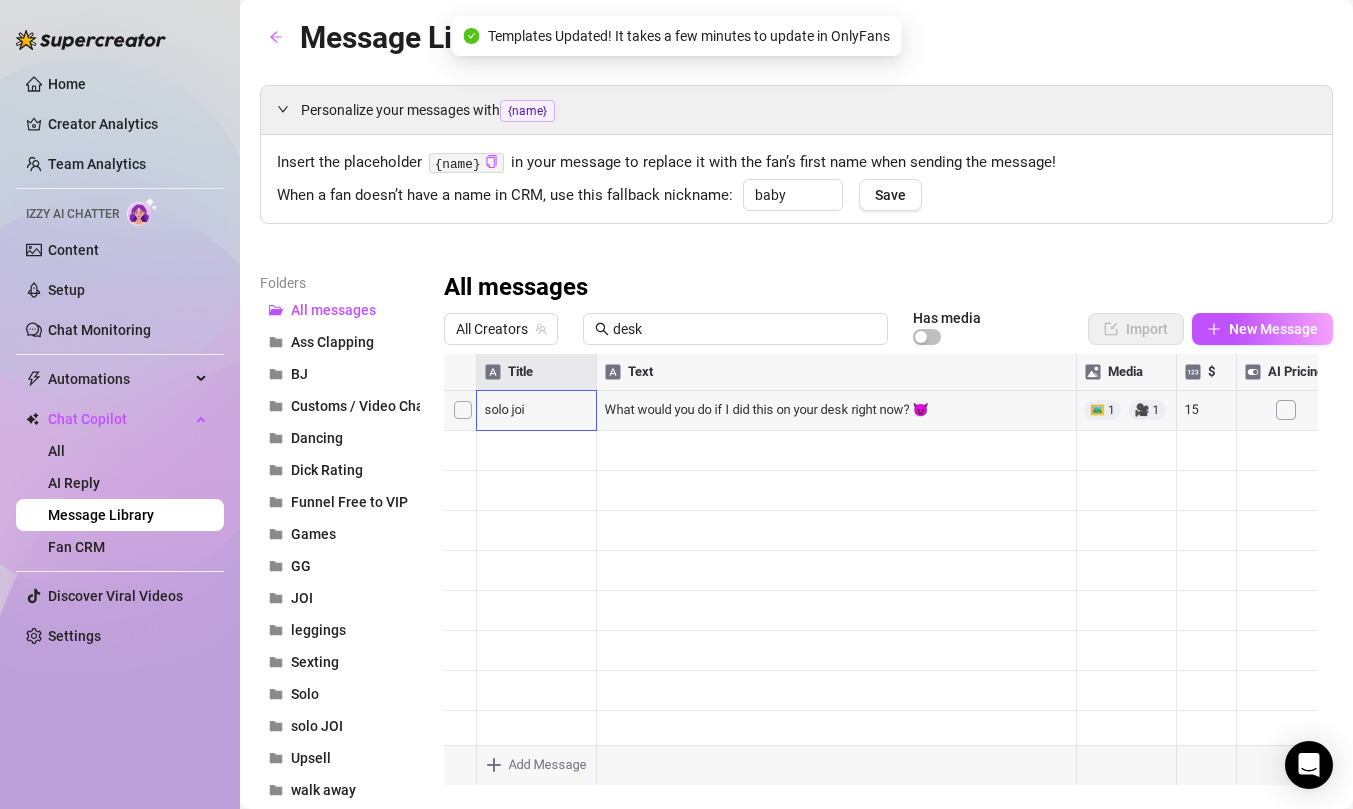 click at bounding box center [881, 577] 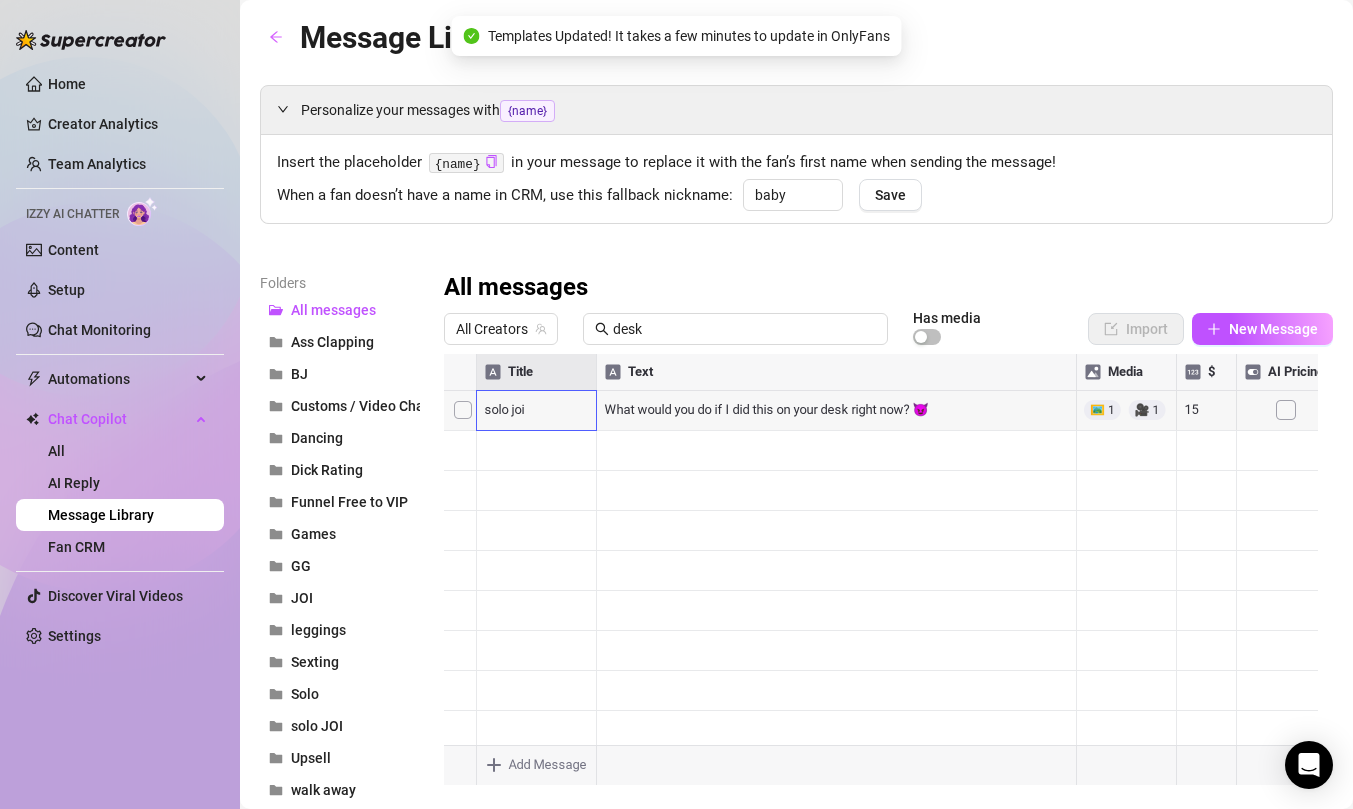 click at bounding box center (881, 577) 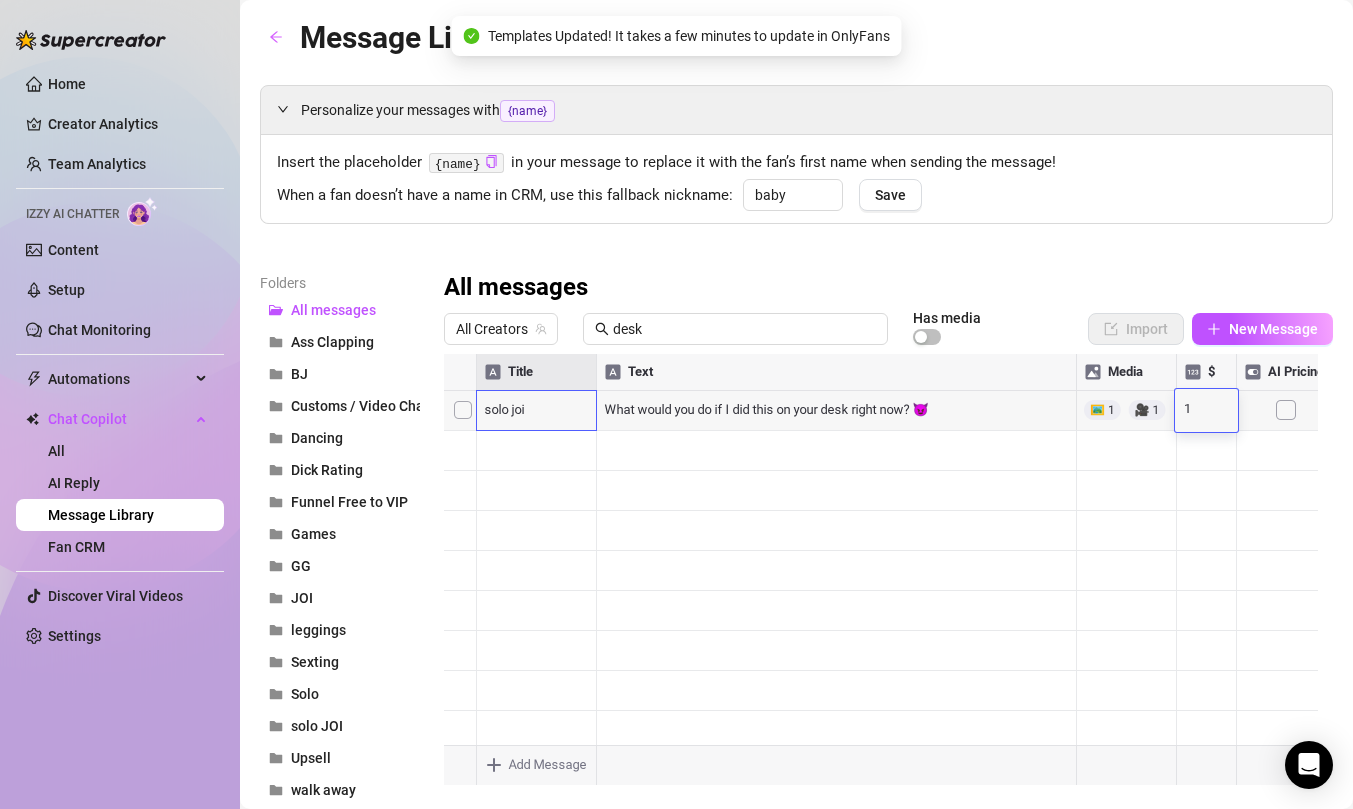 type on "18" 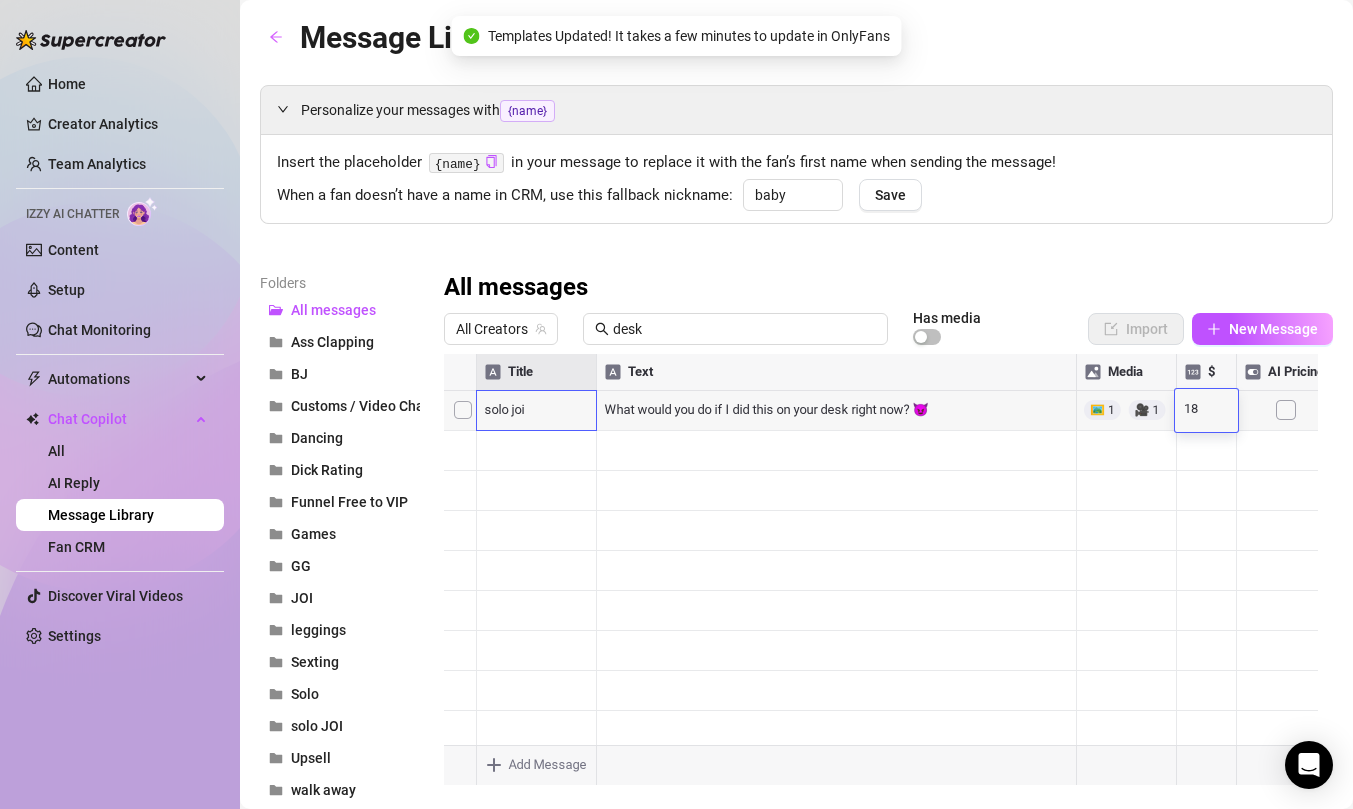 click at bounding box center (881, 577) 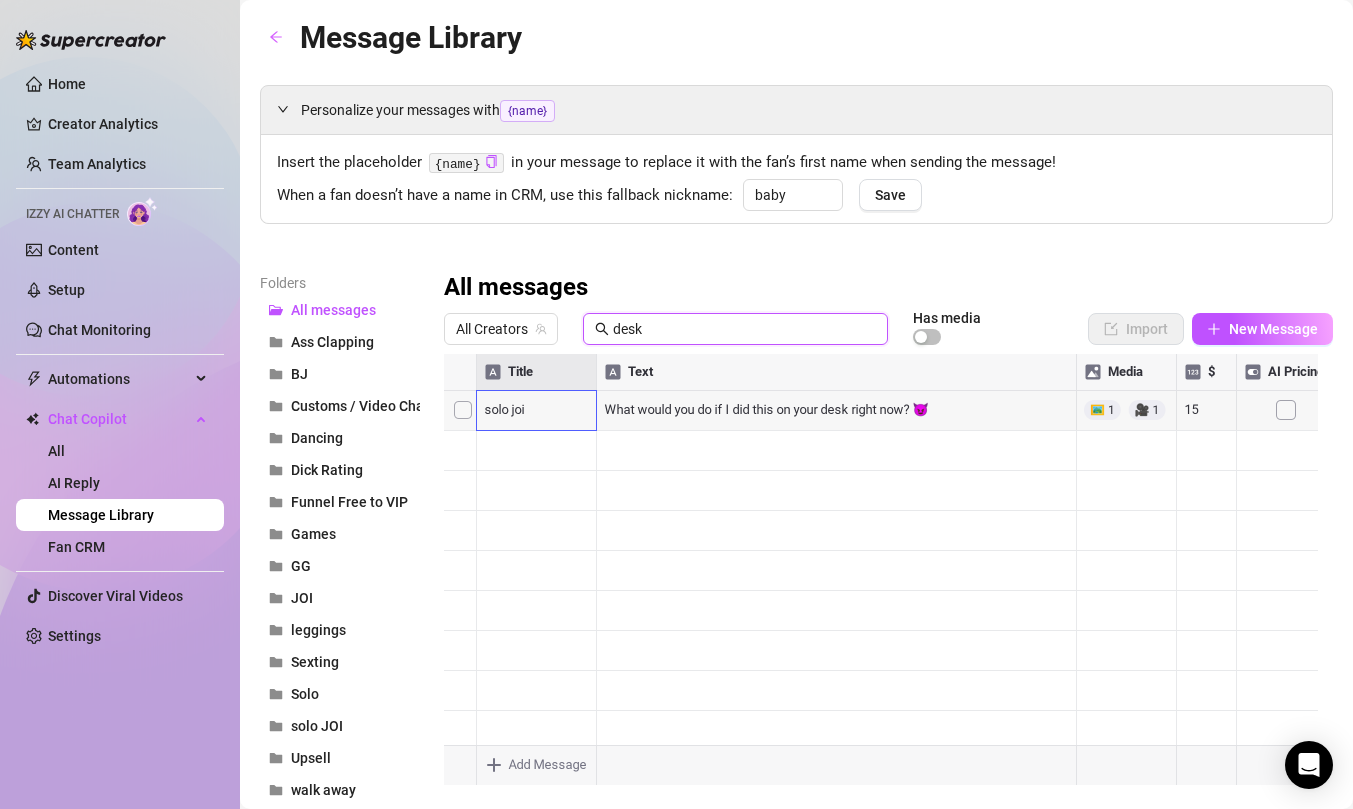 click on "desk" at bounding box center (744, 329) 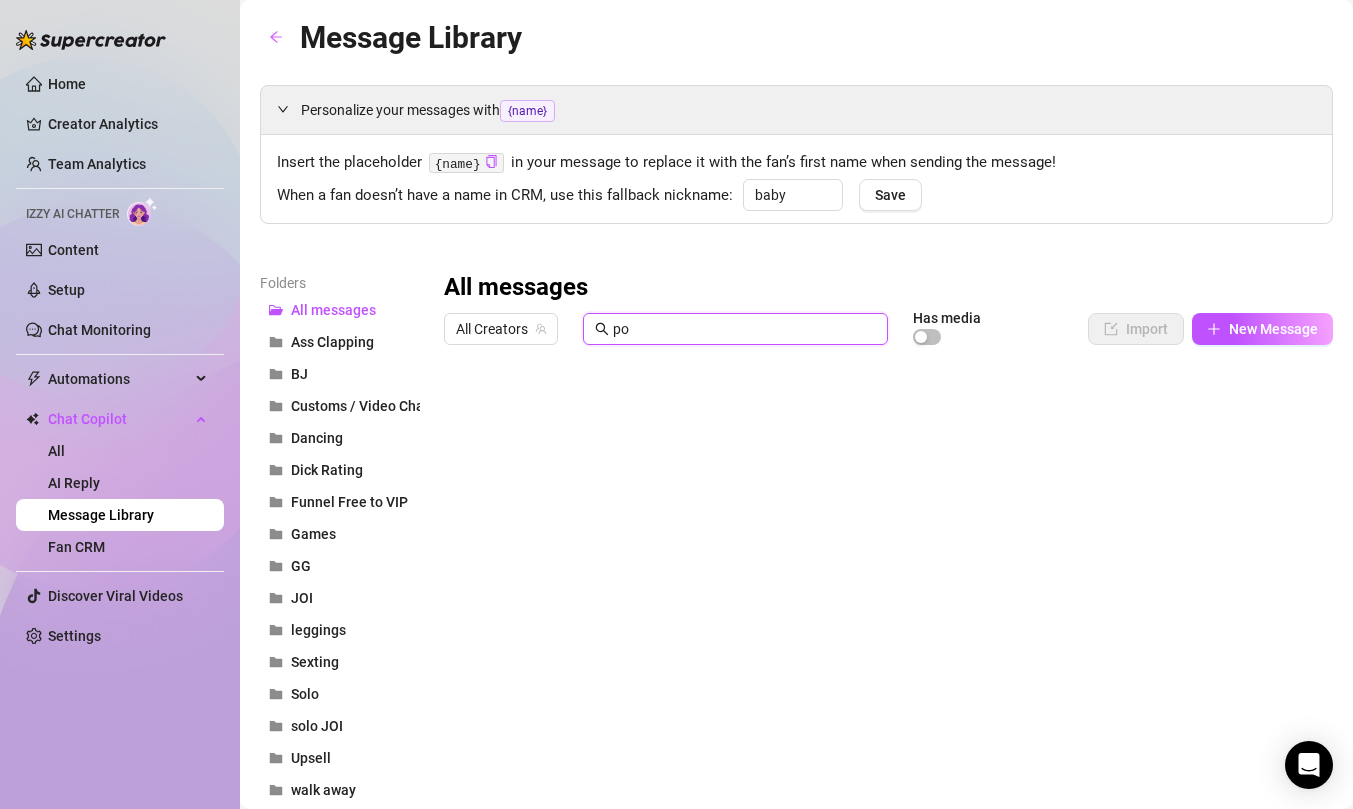 type on "pov" 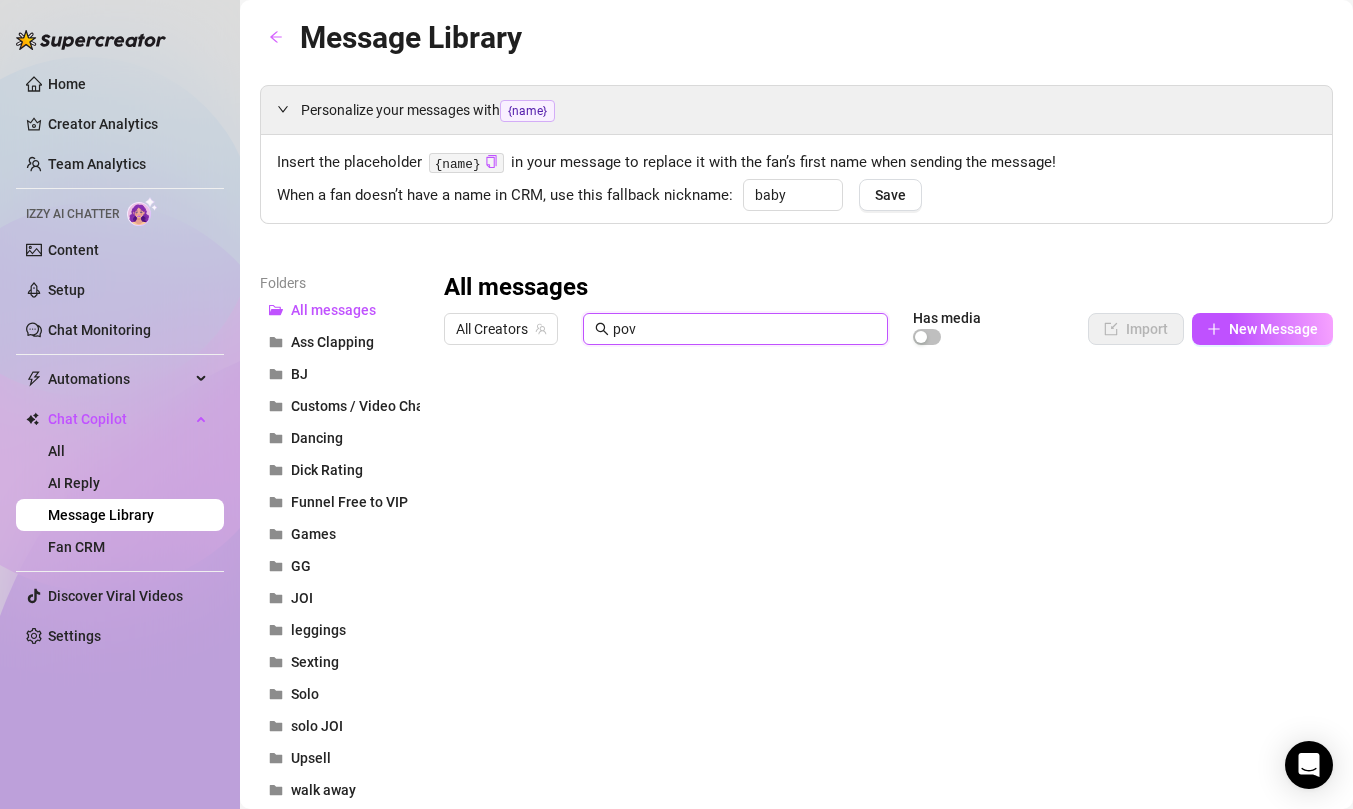 click on "pov" at bounding box center (744, 329) 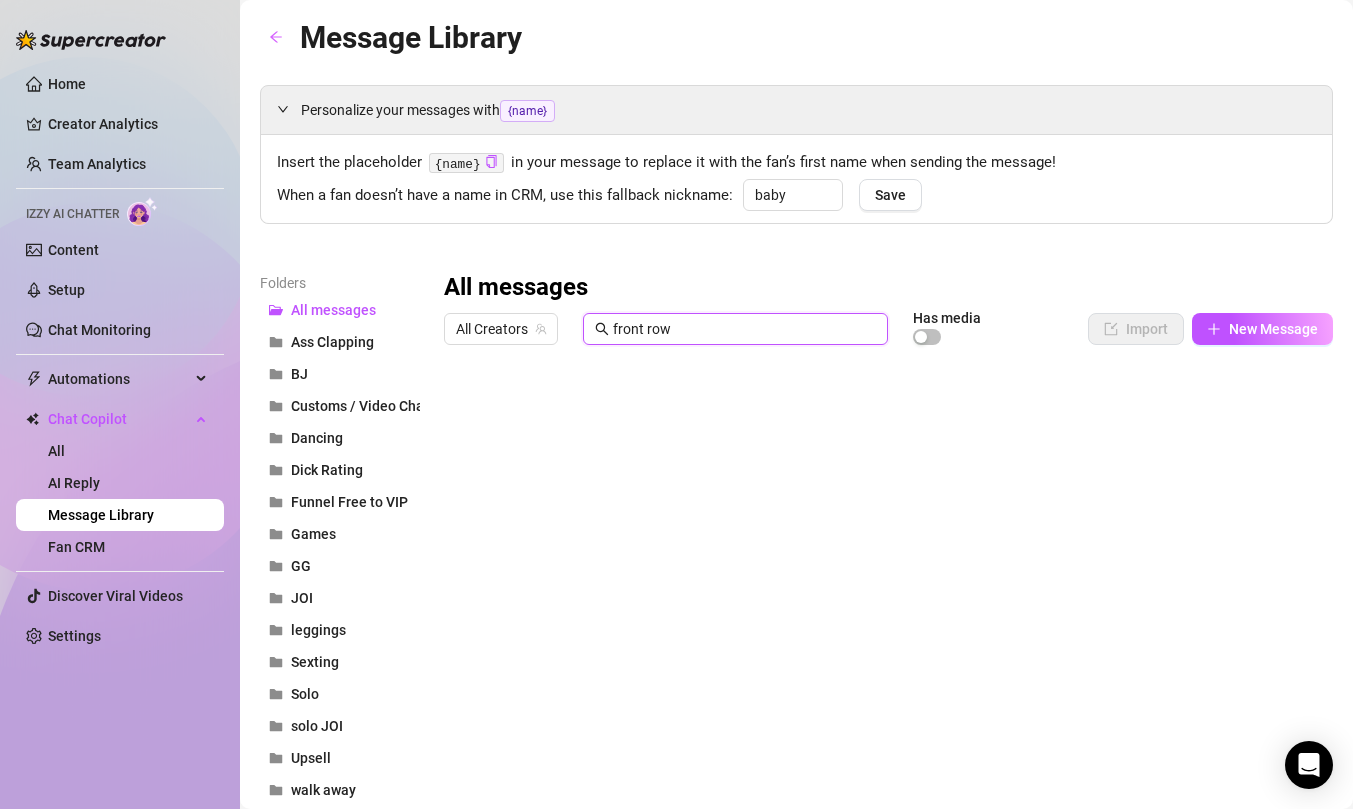 type on "front row" 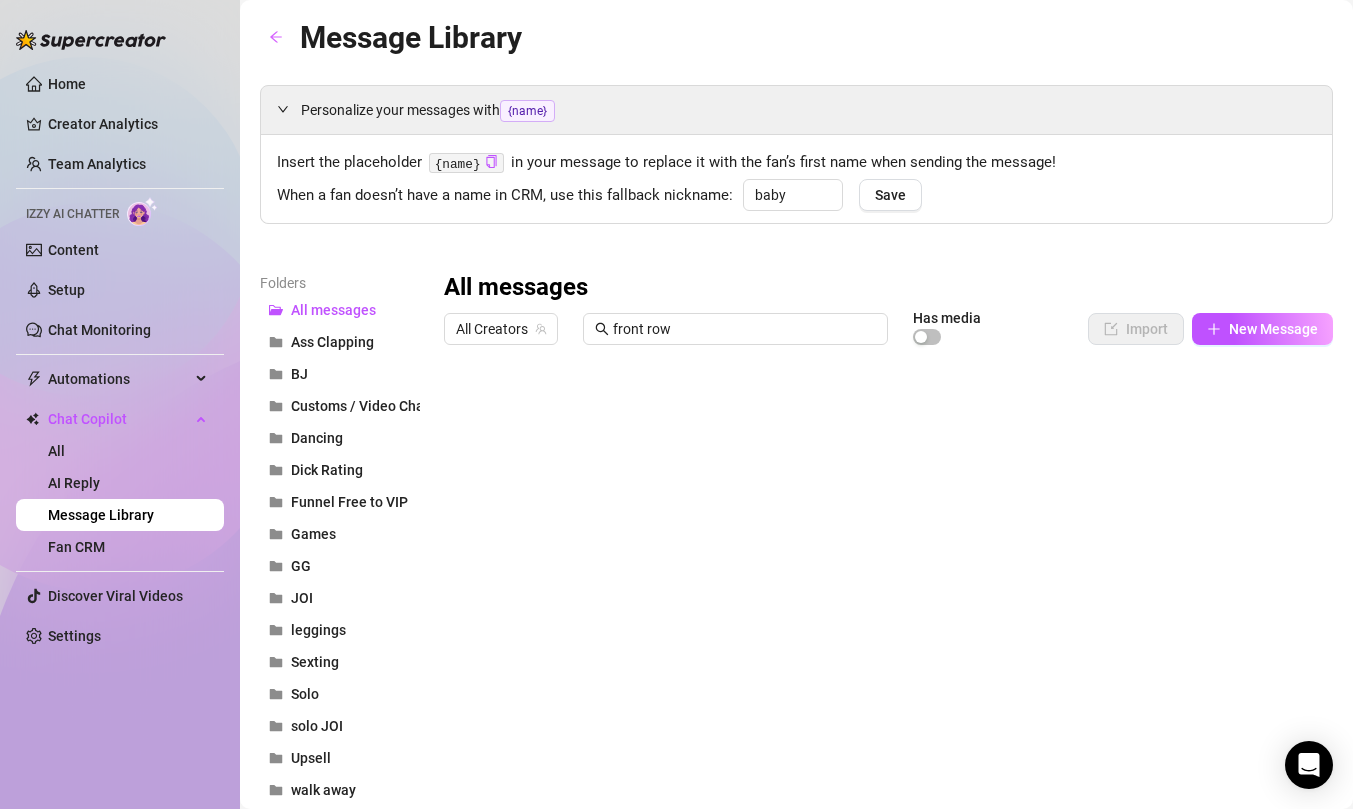click at bounding box center (881, 577) 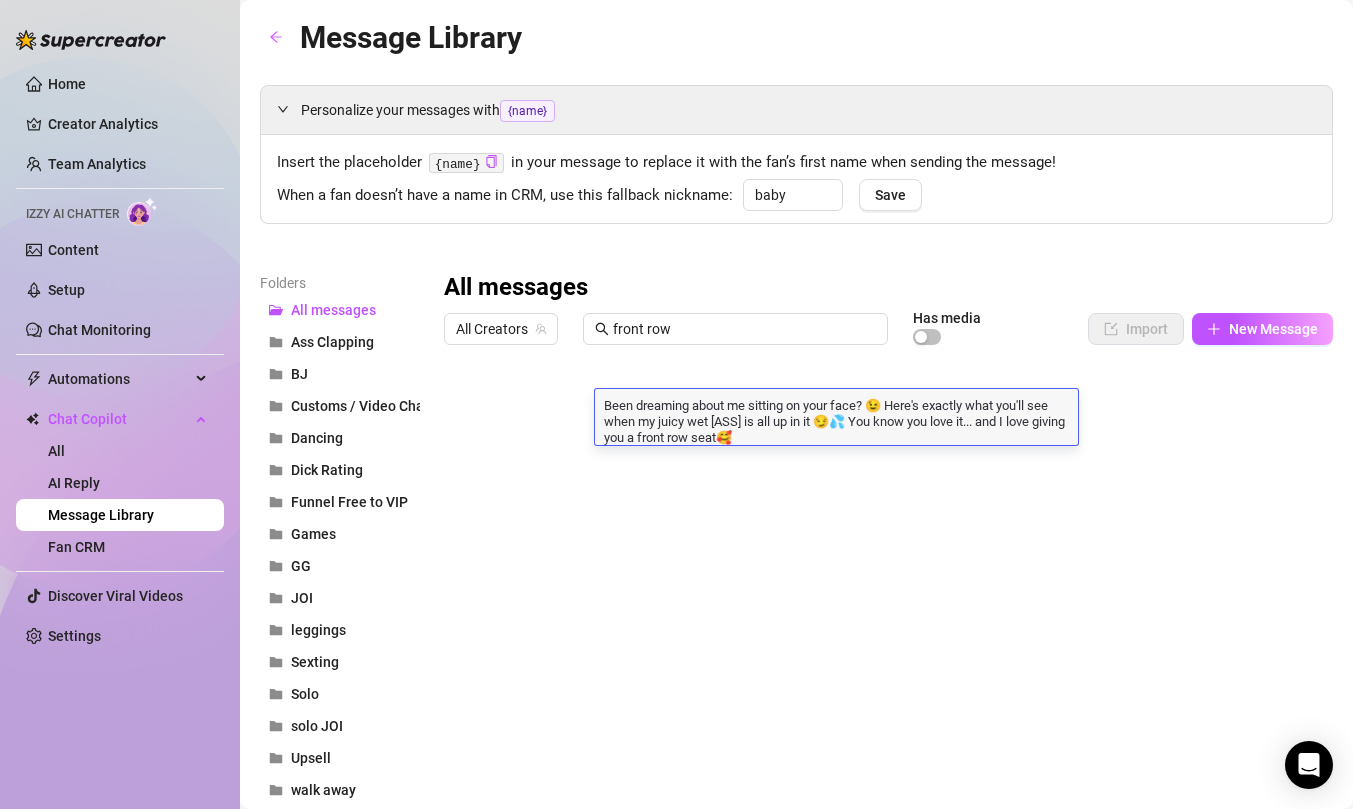 click on "Been dreaming about me sitting on your face? 😉 Here's exactly what you'll see when my juicy wet [ASS] is all up in it 😏💦 You know you love it... and I love giving you a front row seat🥰" at bounding box center (836, 420) 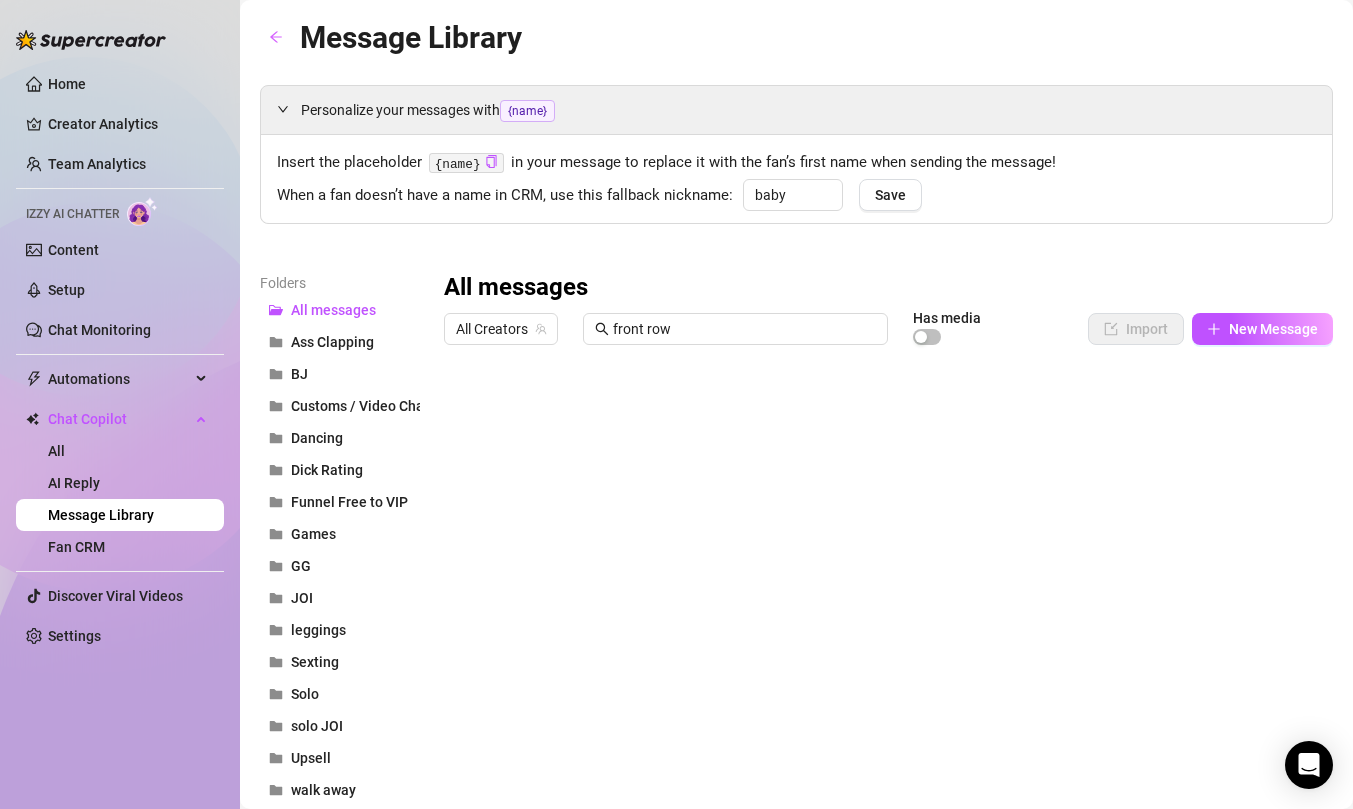 click at bounding box center [881, 577] 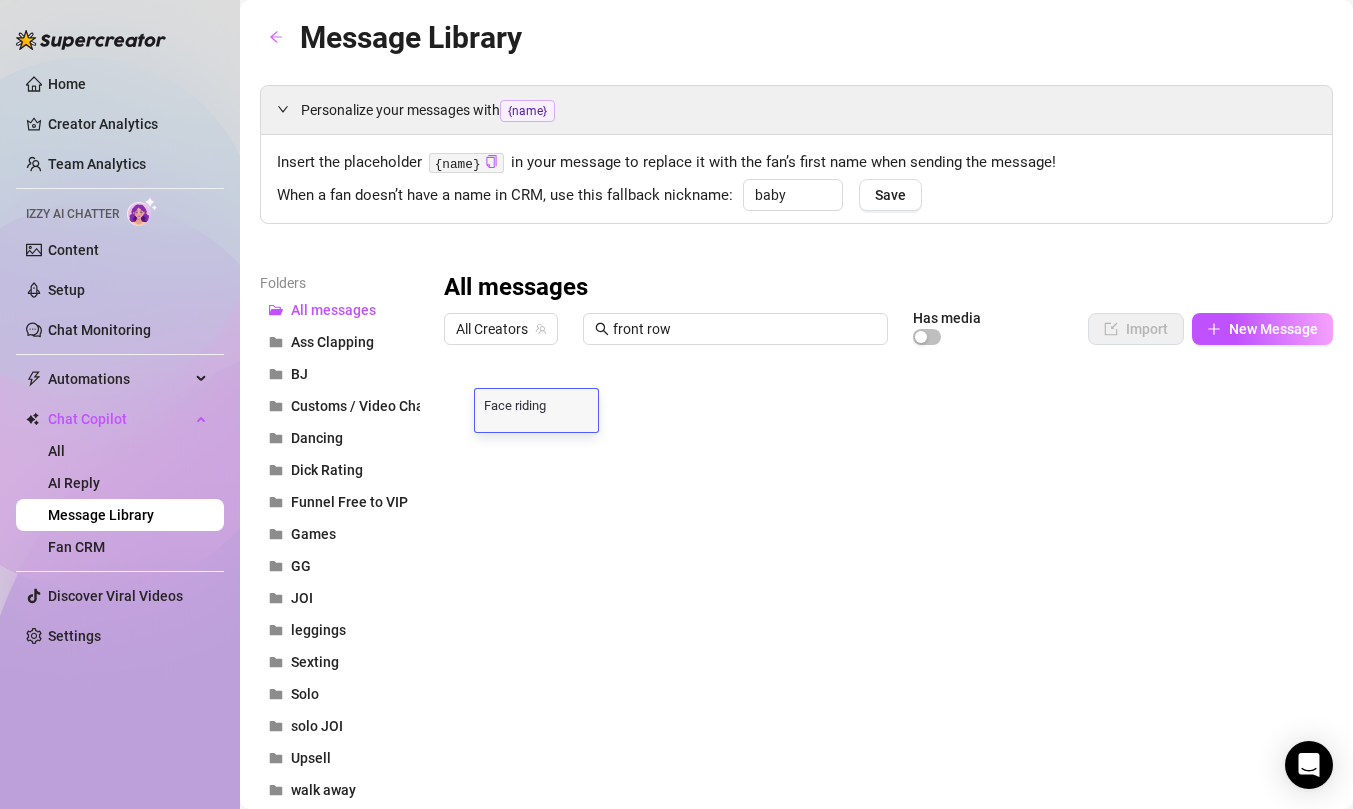 scroll, scrollTop: 1, scrollLeft: 0, axis: vertical 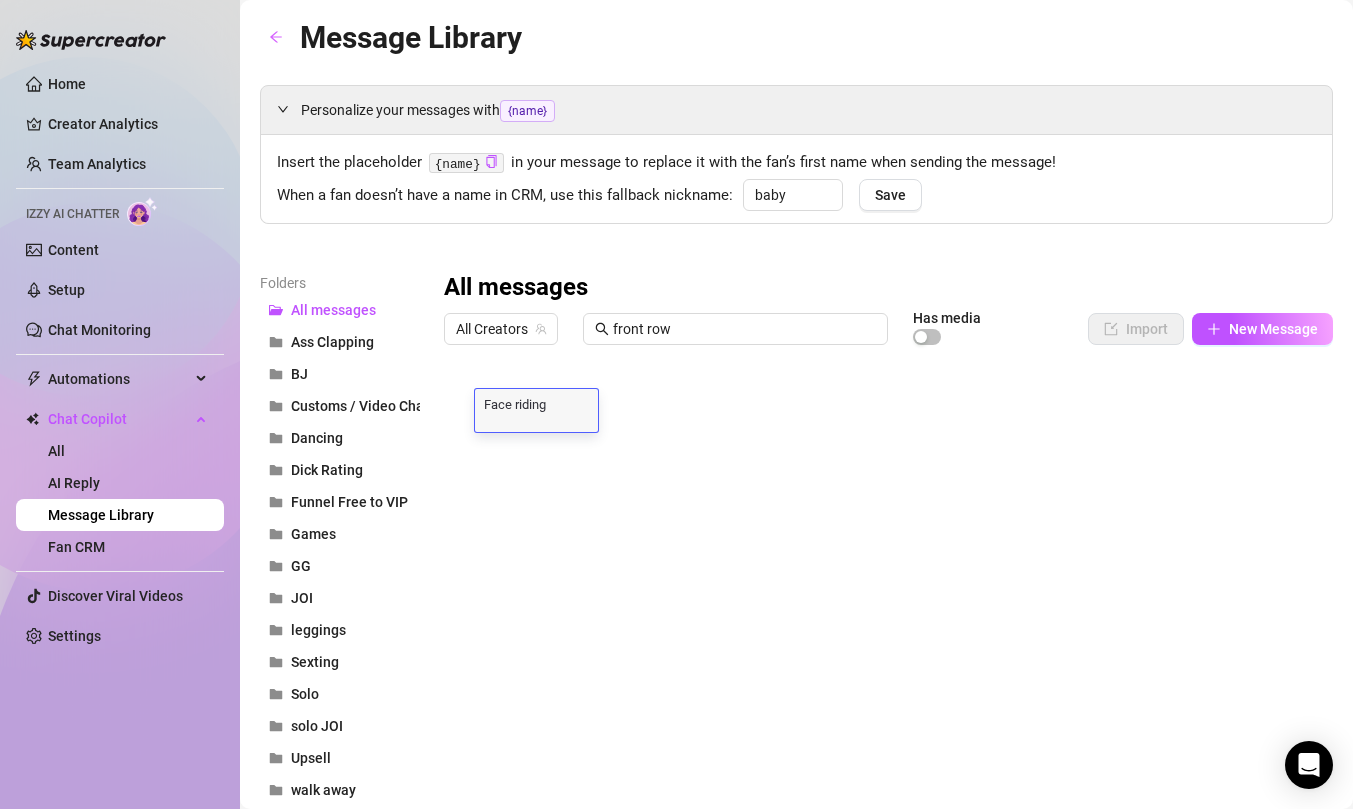 click on "Face riding" at bounding box center [536, 404] 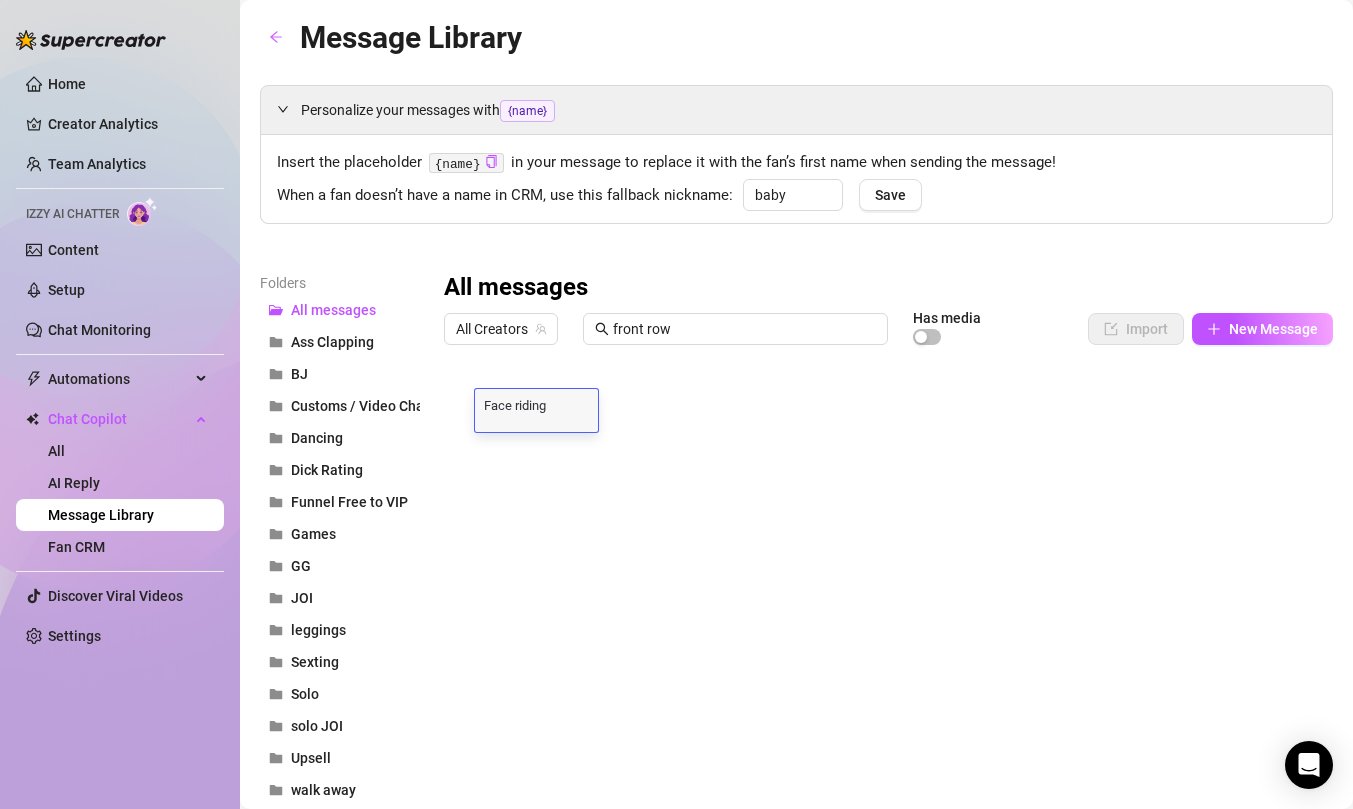 scroll, scrollTop: 1, scrollLeft: 0, axis: vertical 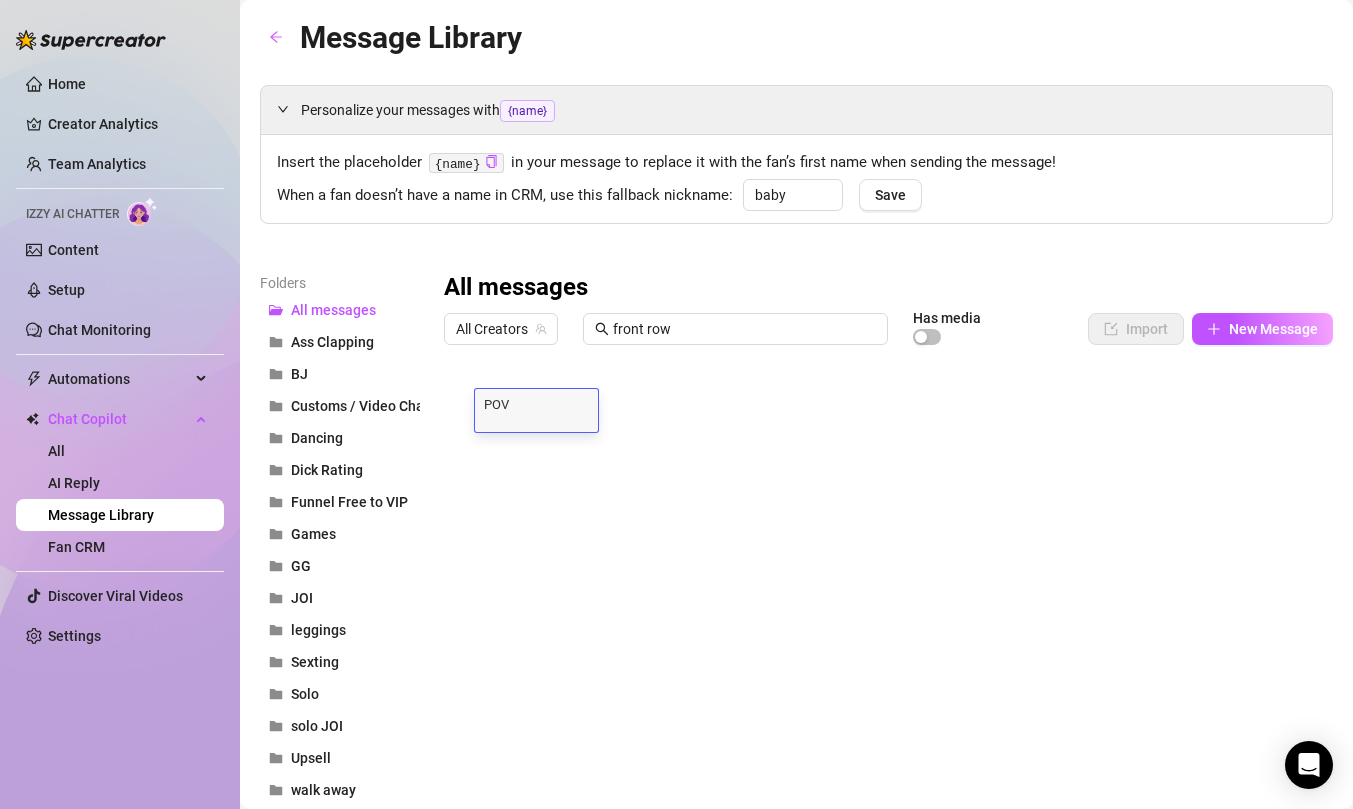 type on "POV" 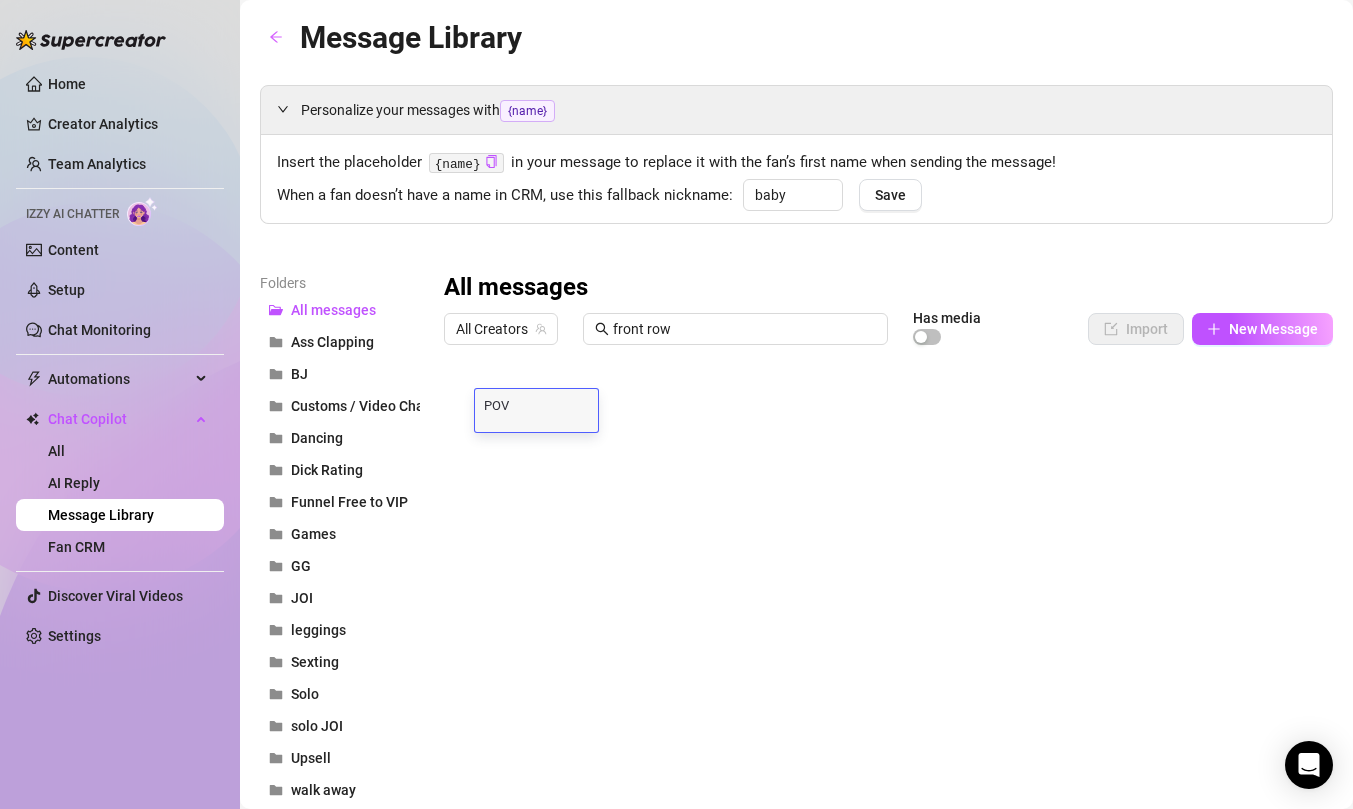 scroll, scrollTop: 1, scrollLeft: 0, axis: vertical 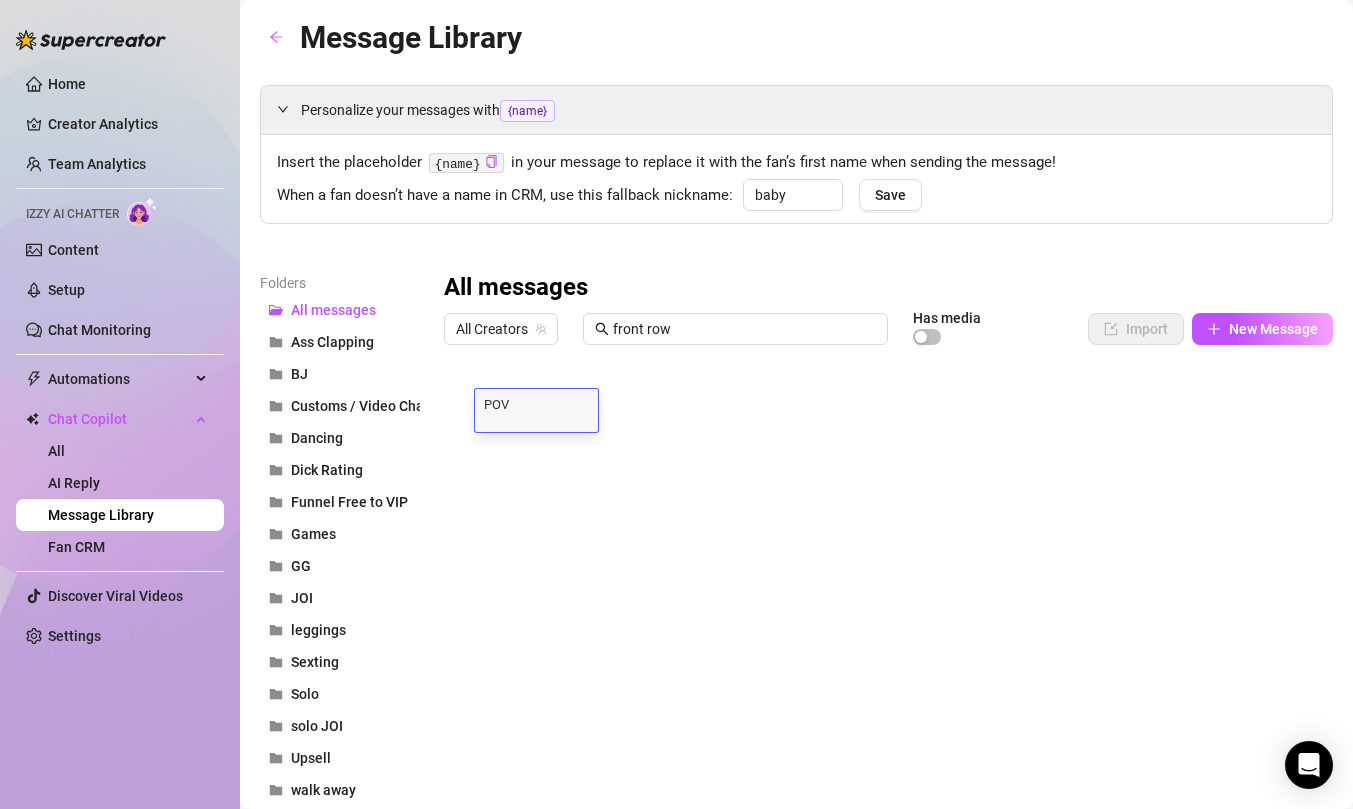 click on "POV" at bounding box center (536, 404) 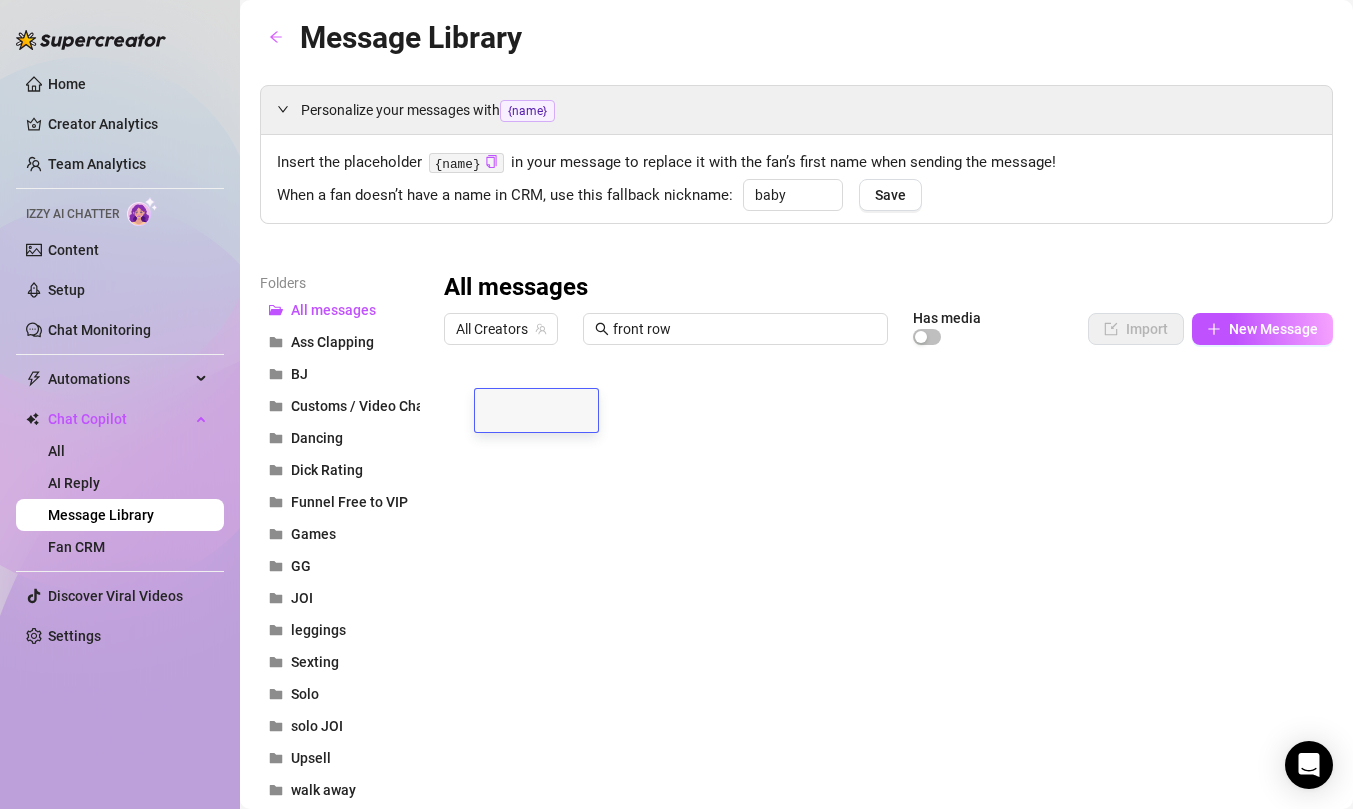 click at bounding box center (881, 577) 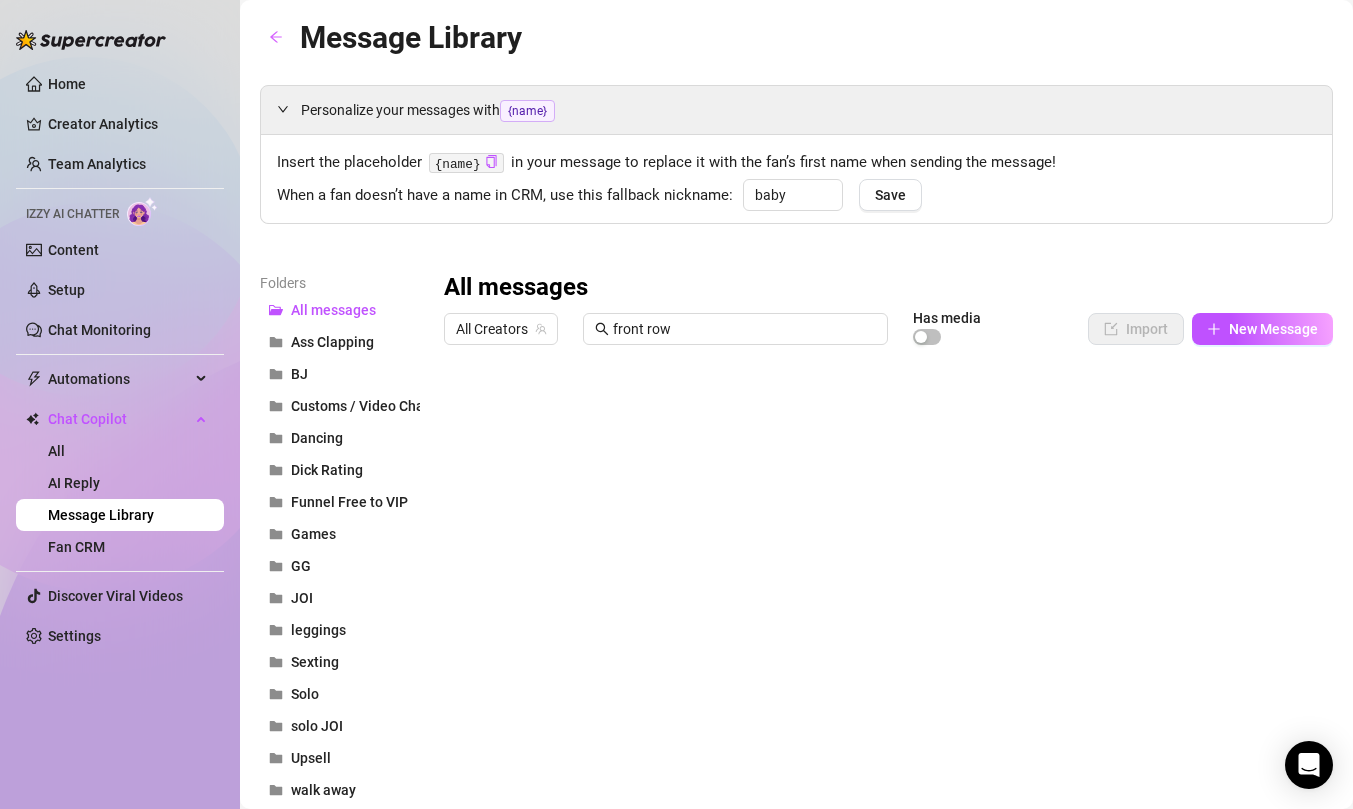 click at bounding box center [881, 577] 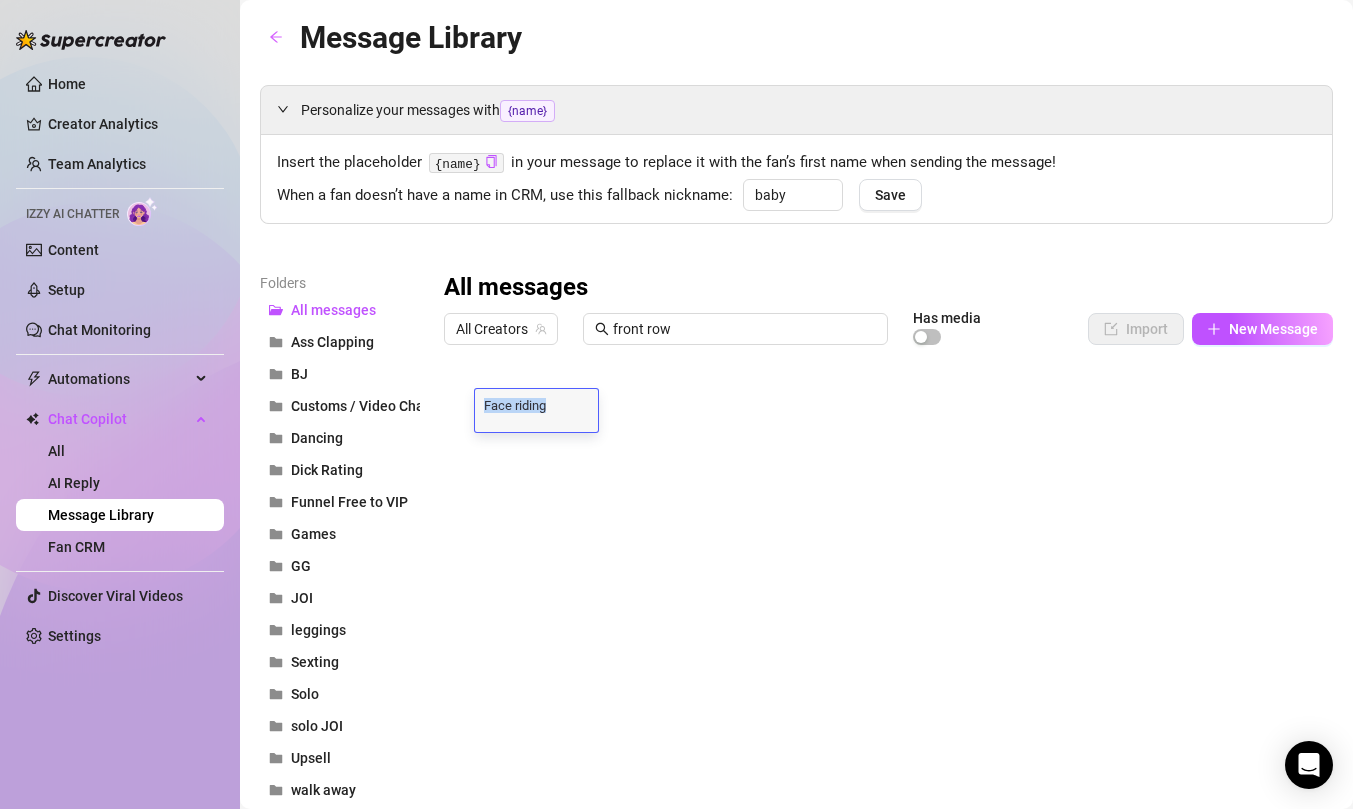 scroll, scrollTop: 1, scrollLeft: 0, axis: vertical 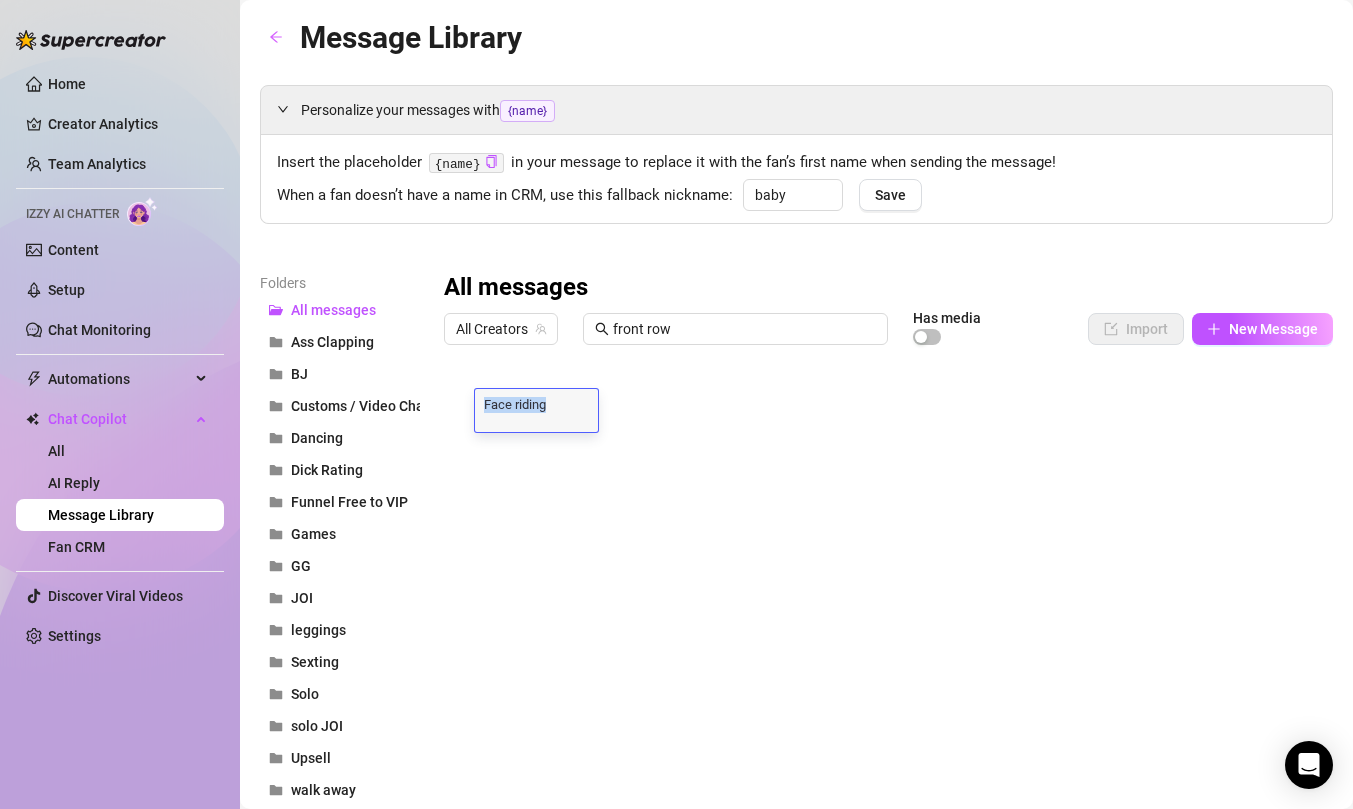 click on "Face riding
Face riding" at bounding box center [536, 410] 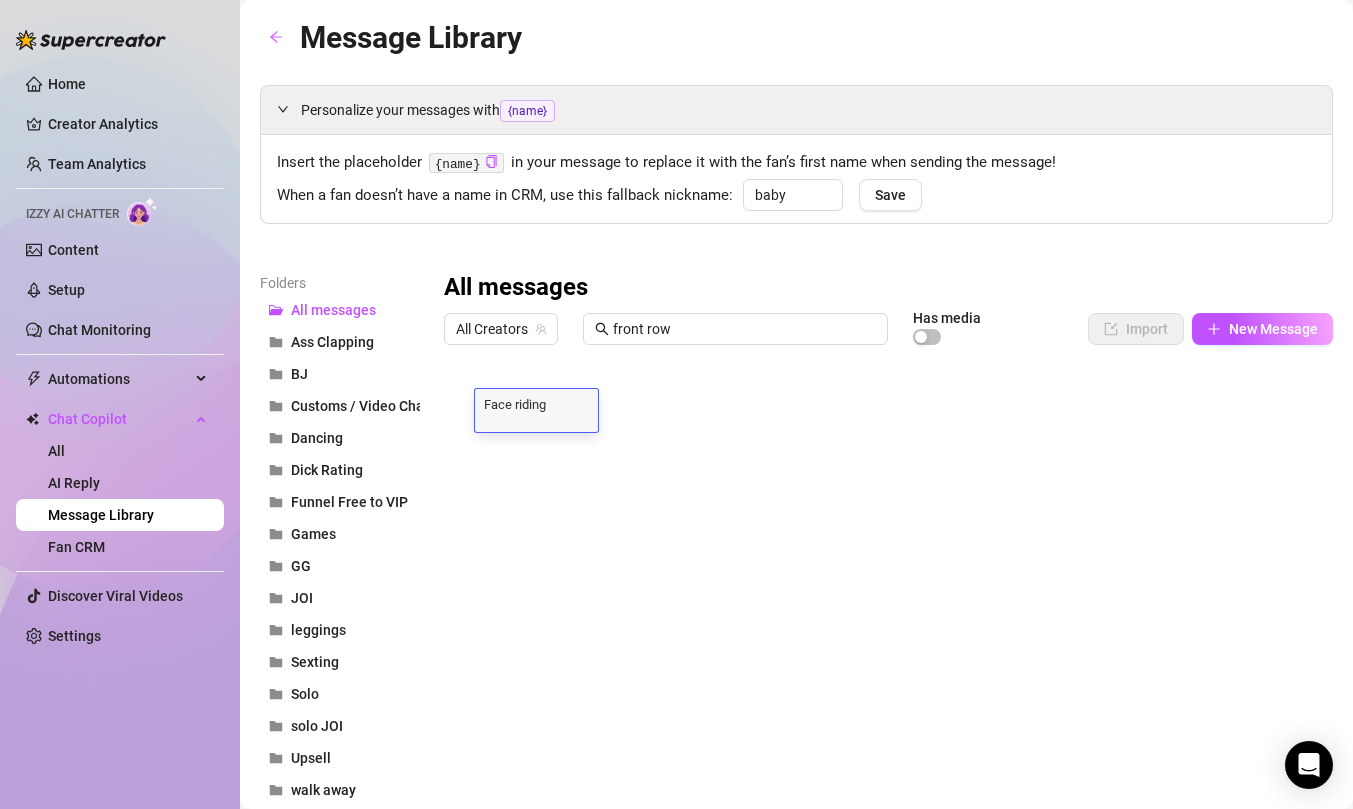 click on "Face riding" at bounding box center [536, 404] 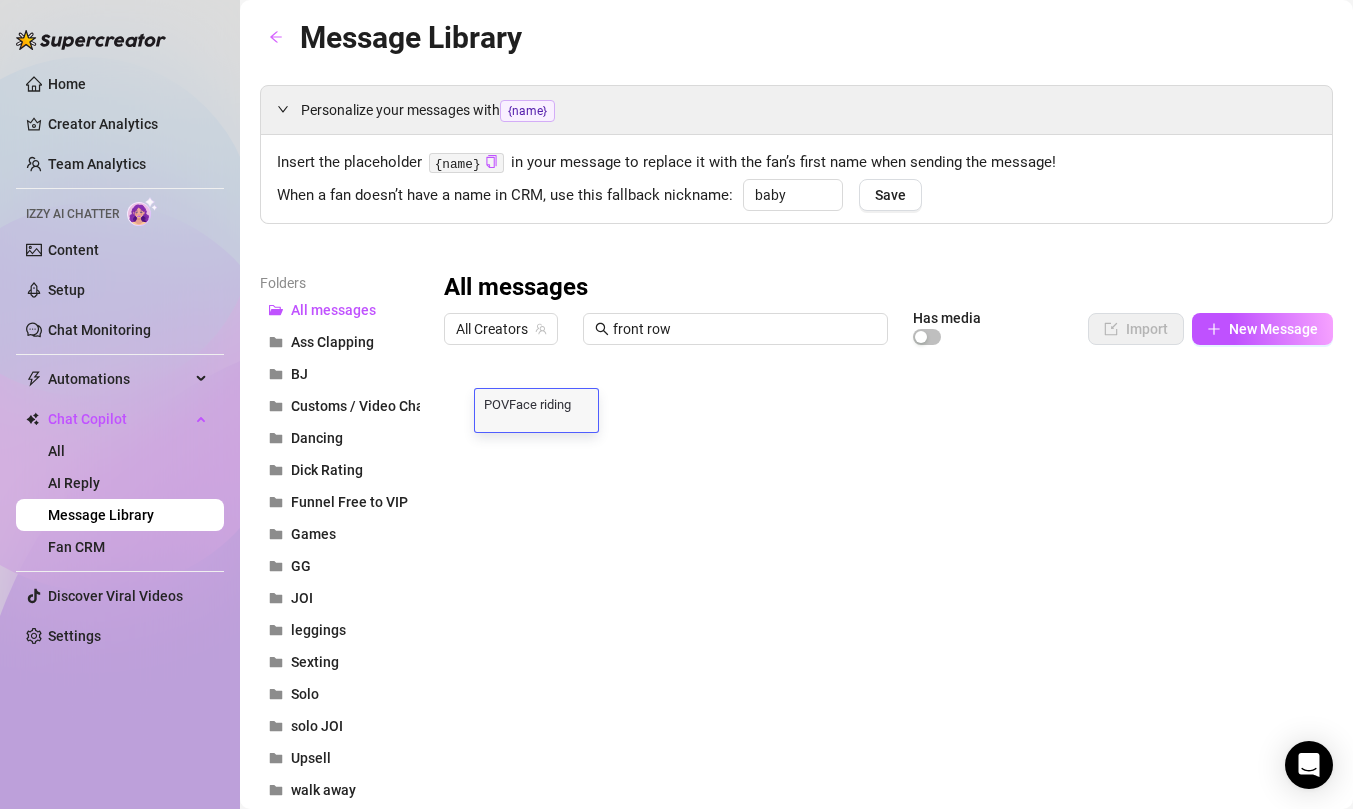 type on "POV Face riding" 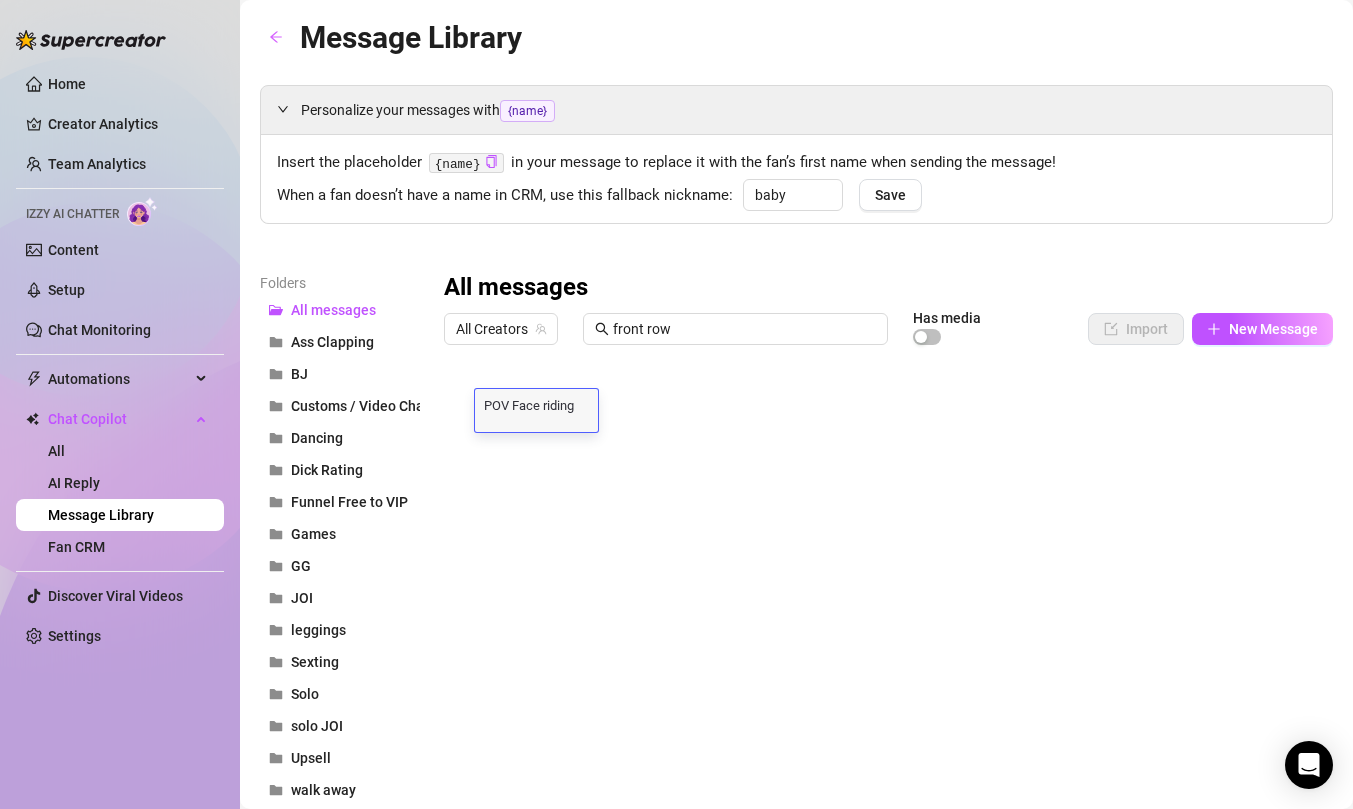 scroll, scrollTop: 1, scrollLeft: 0, axis: vertical 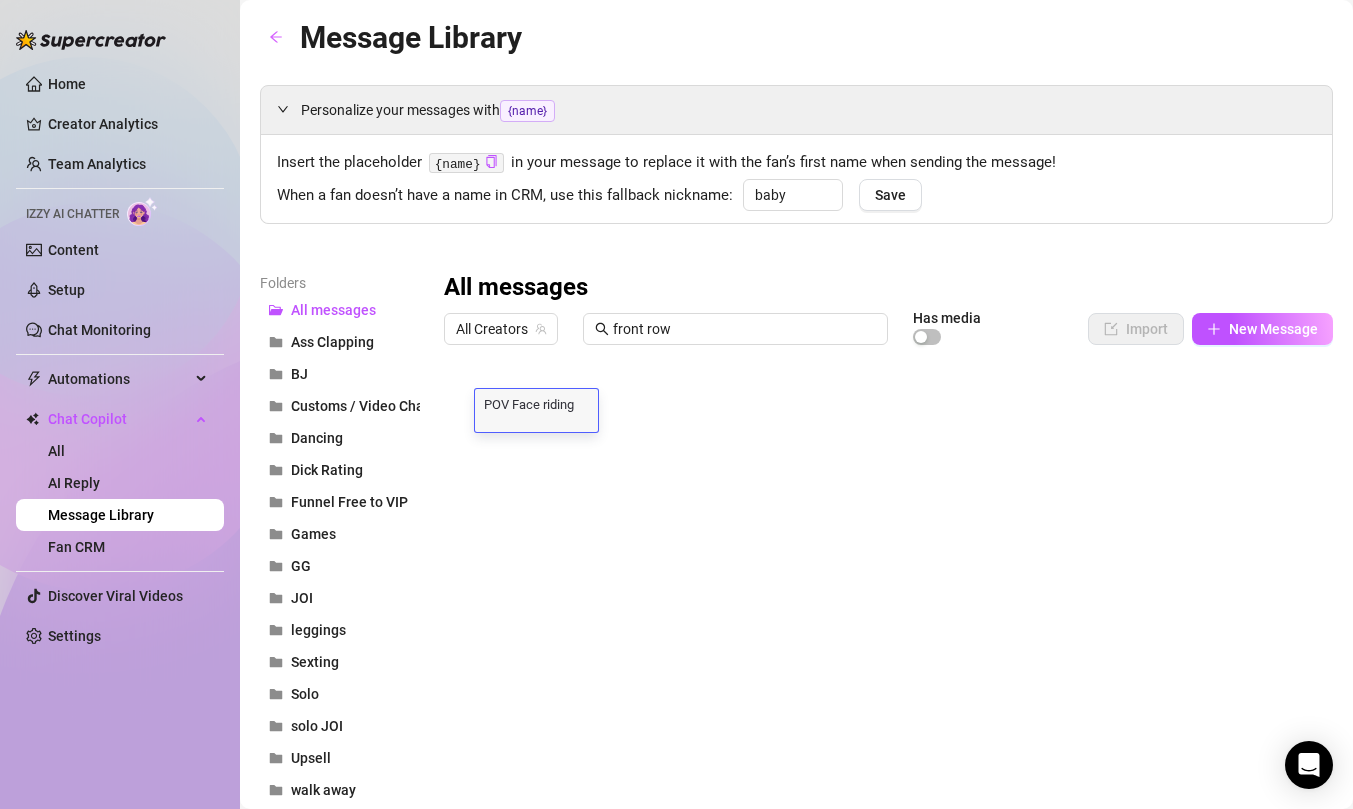 click at bounding box center [881, 577] 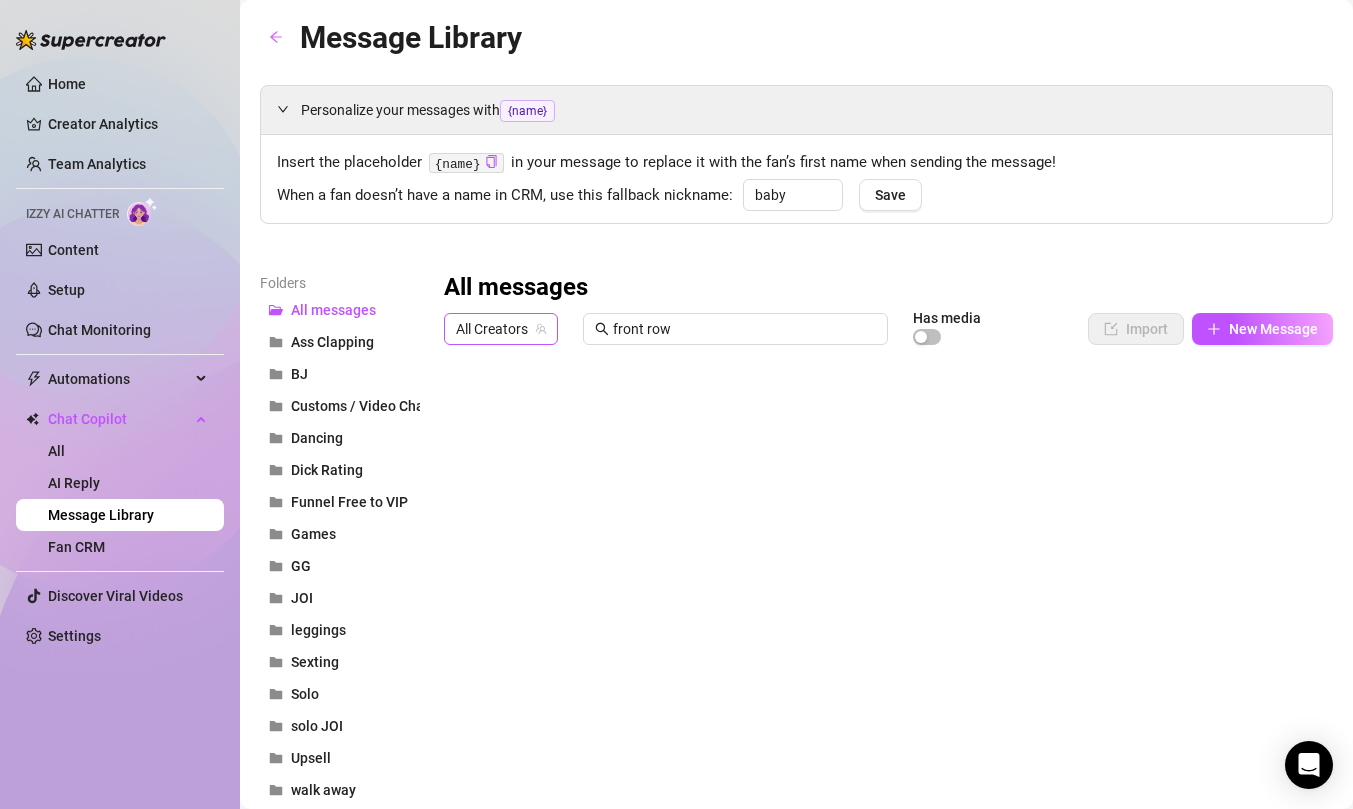 click on "All Creators" at bounding box center (501, 329) 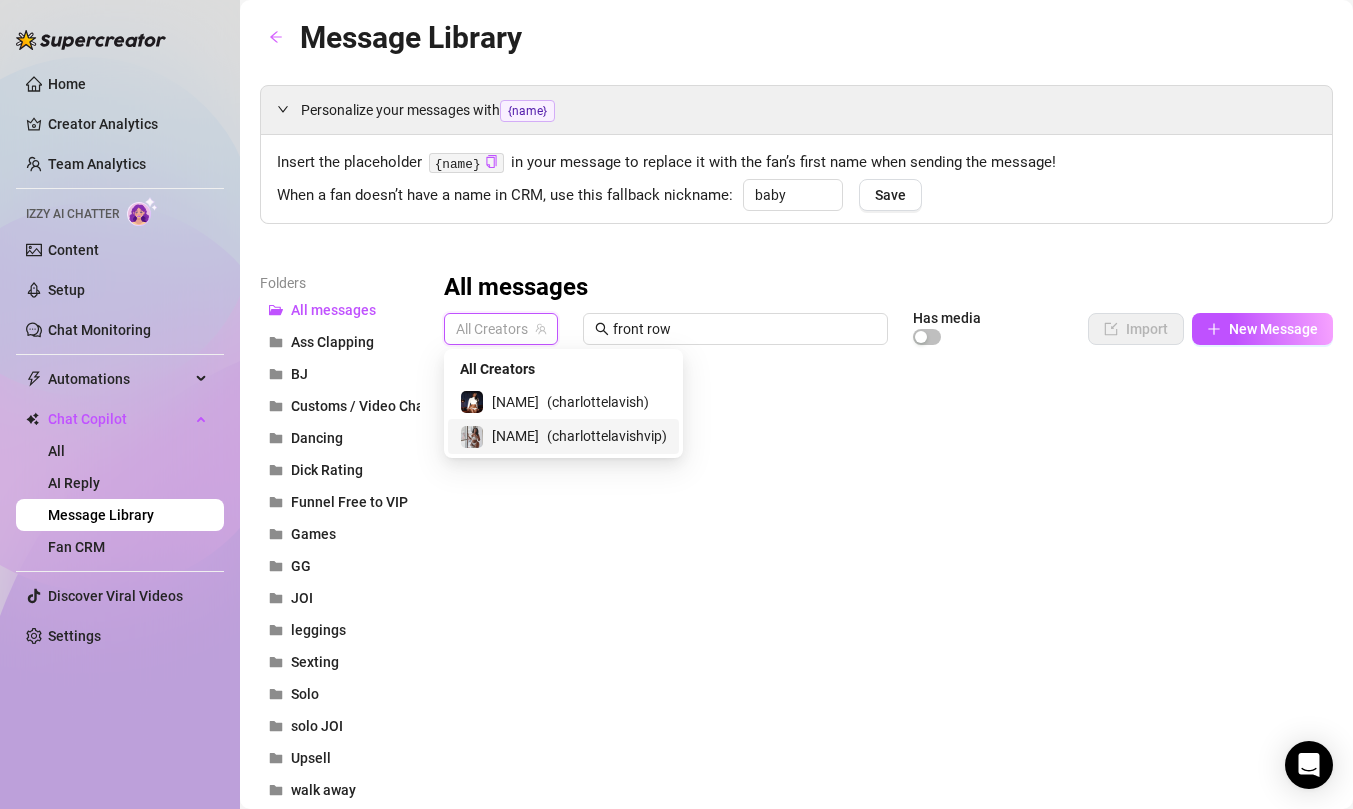 click on "[NAME]  ( charlottelavishvip )" at bounding box center (563, 436) 